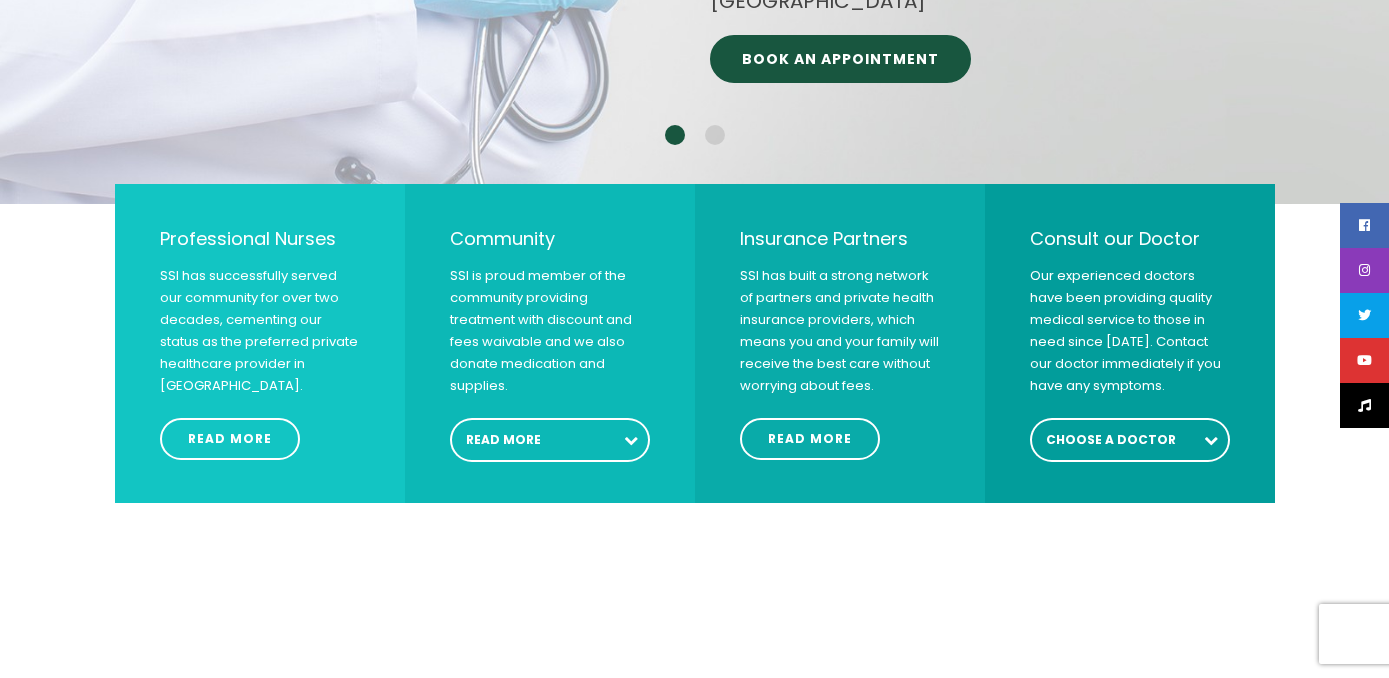 scroll, scrollTop: 1168, scrollLeft: 0, axis: vertical 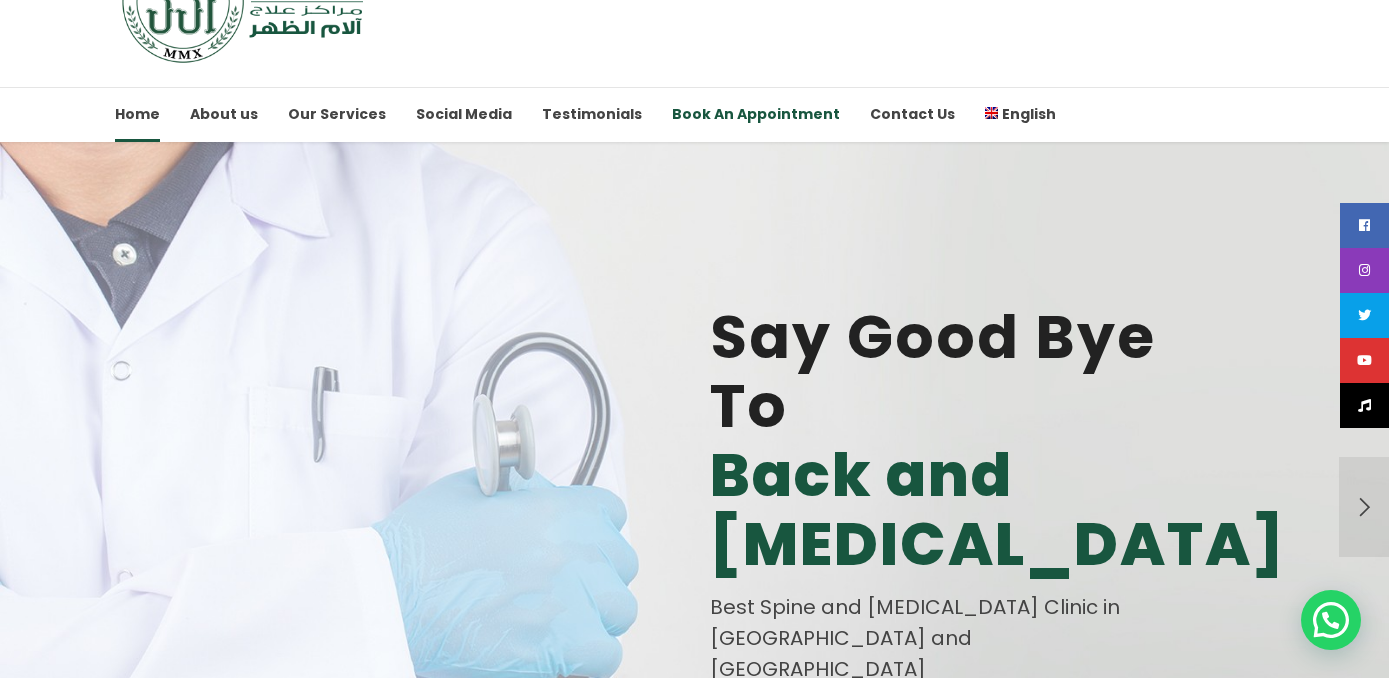click on "Book An Appointment" at bounding box center [756, 114] 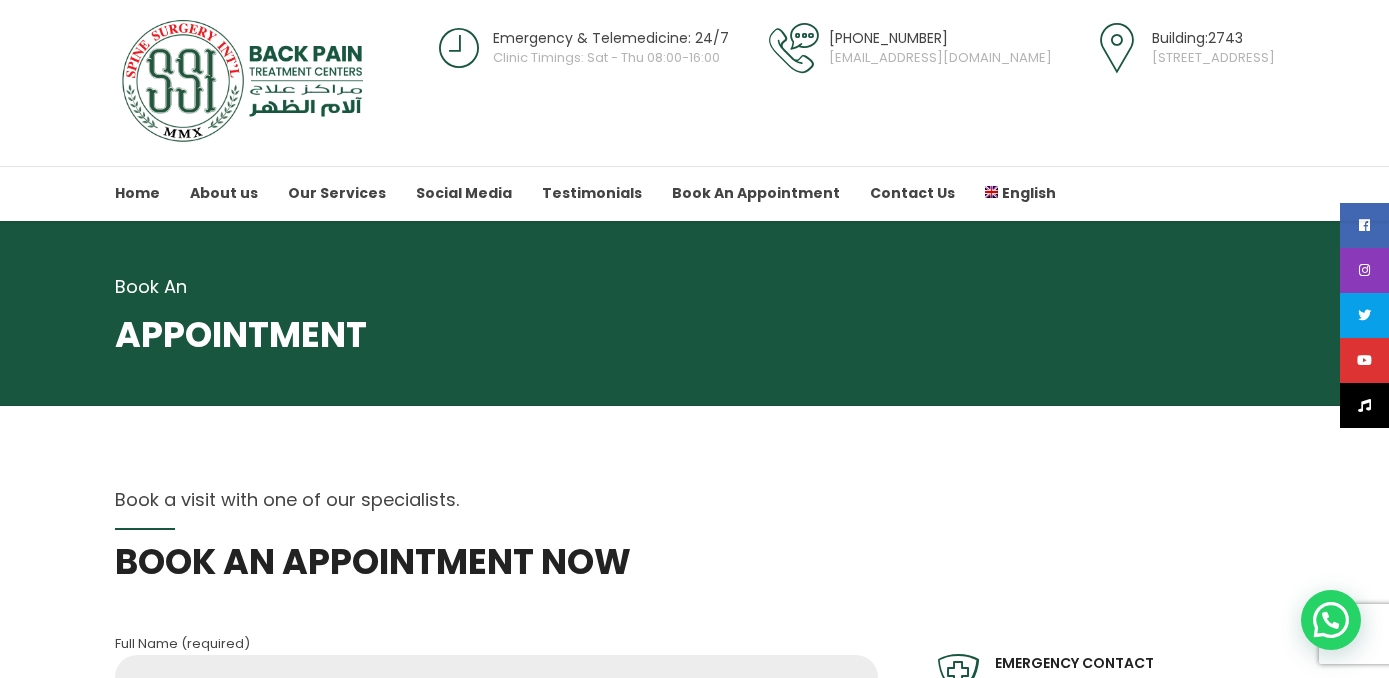 scroll, scrollTop: 0, scrollLeft: 0, axis: both 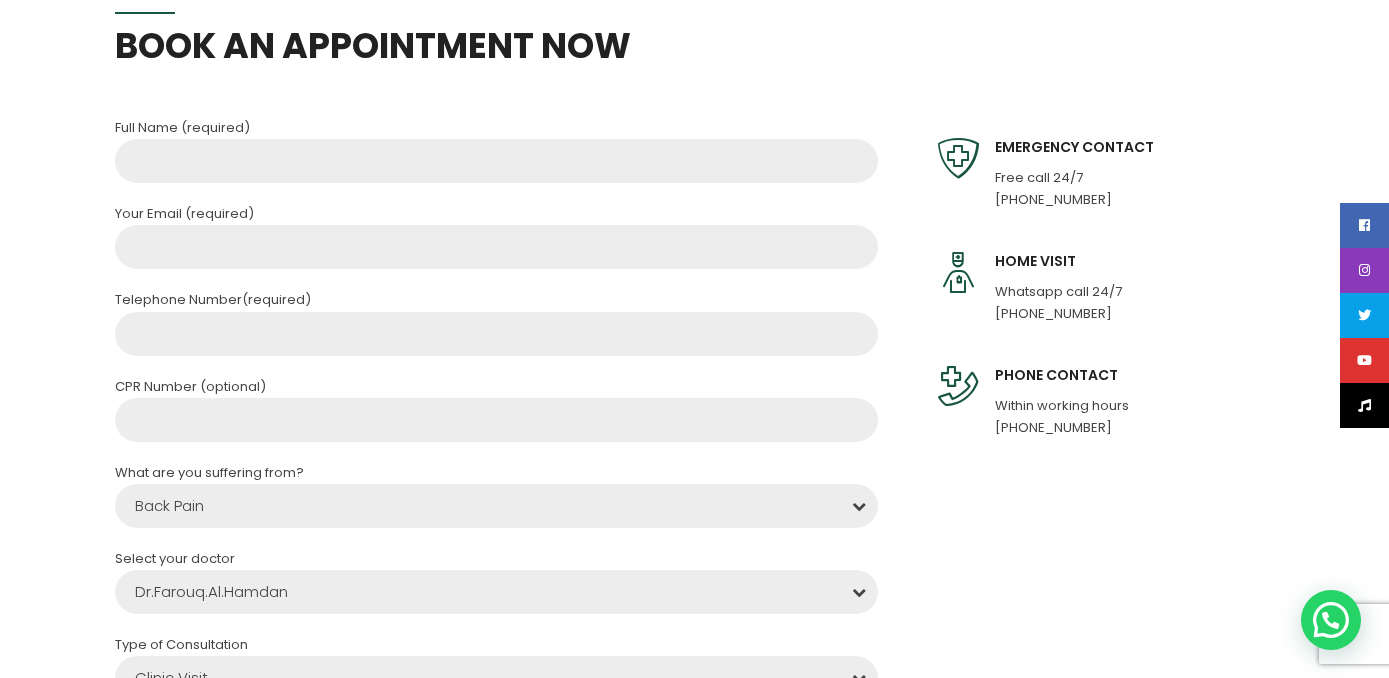 click on "Full Name (required)
Your Email (required)
Telephone Number(required)
CPR Number (optional)
What are you suffering from?
Back Pain Neck Pain Sciatica Spine Injury Herniated disk Others Back Pain Back Pain Neck Pain Sciatica Spine Injury Herniated disk Others
Select your doctor
Dr.Farouq.Al.Hamdan Dr.Farouq.Al.Hamdan Dr.Farouq.Al.Hamdan
Type of Consultation
Clinic Visit Tele Consultation Clinic Visit Clinic Visit Tele Consultation
Select appointment date
Additional Message
BOOK AN APPOINTMENT
Δ" at bounding box center (496, 611) 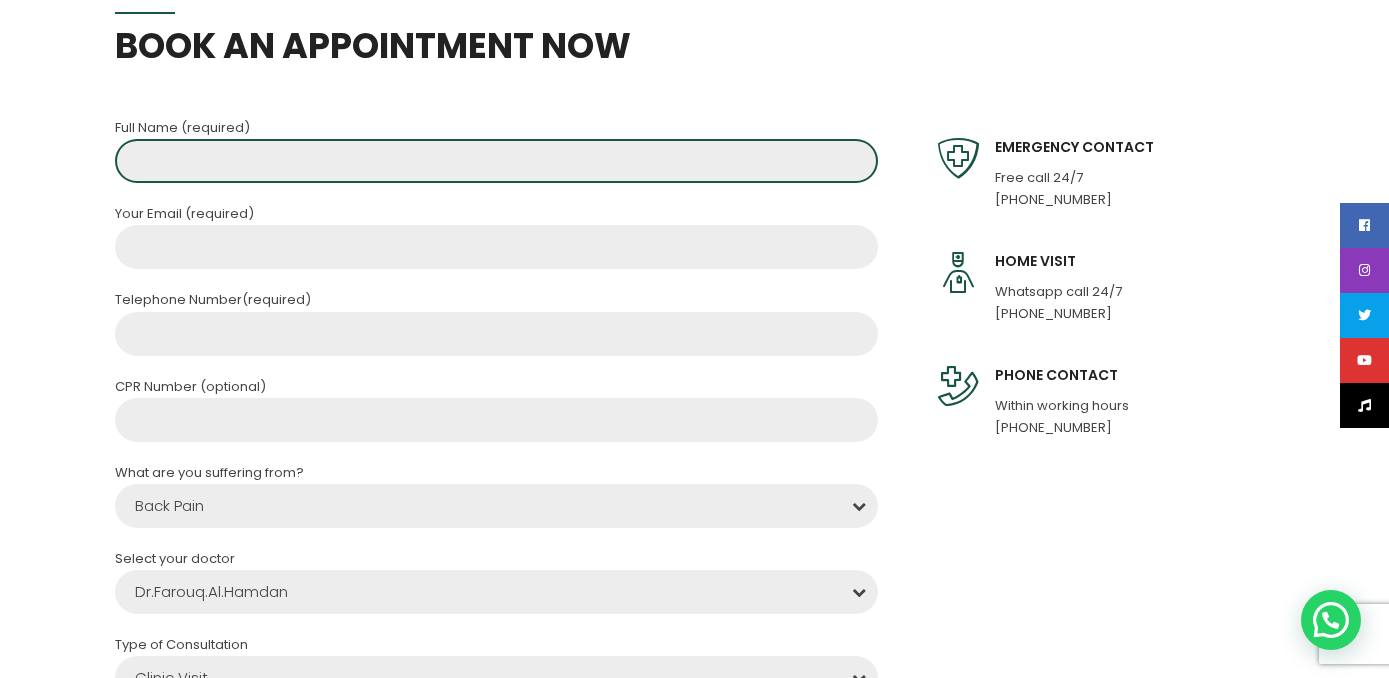 click at bounding box center [496, 161] 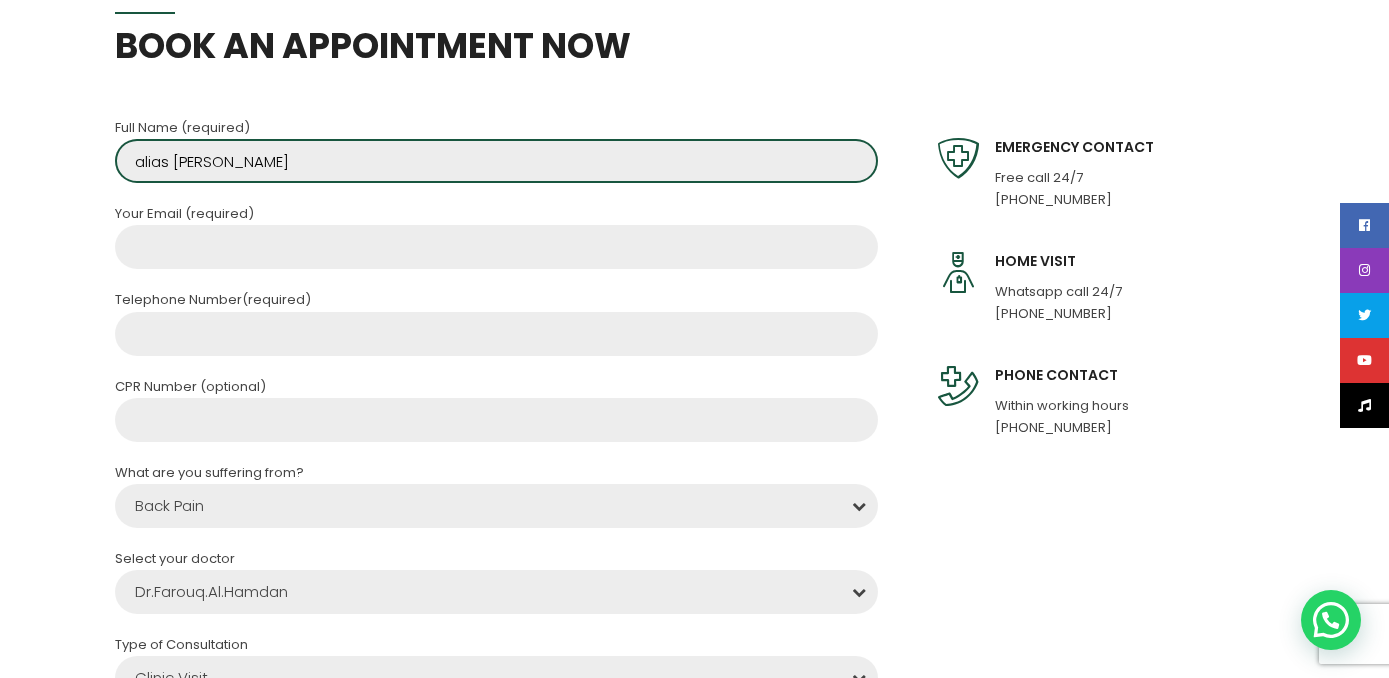click on "alias paul" at bounding box center [496, 161] 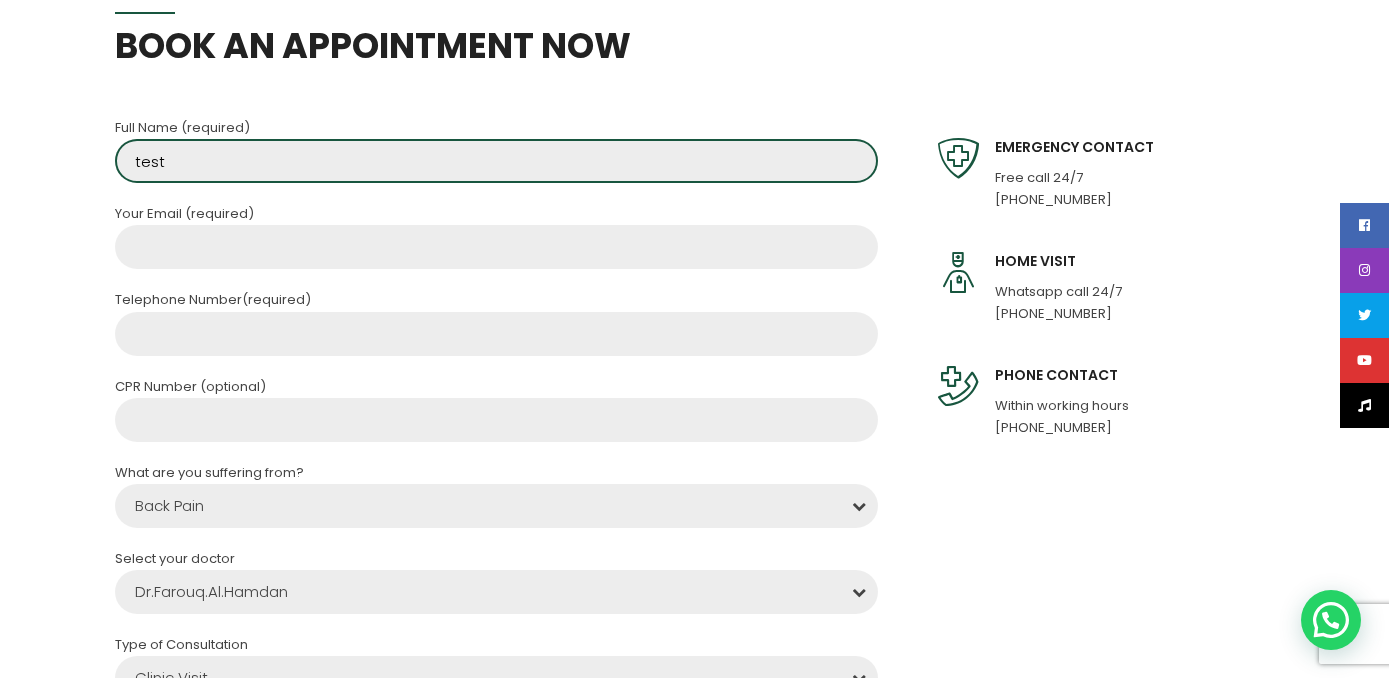 type on "test" 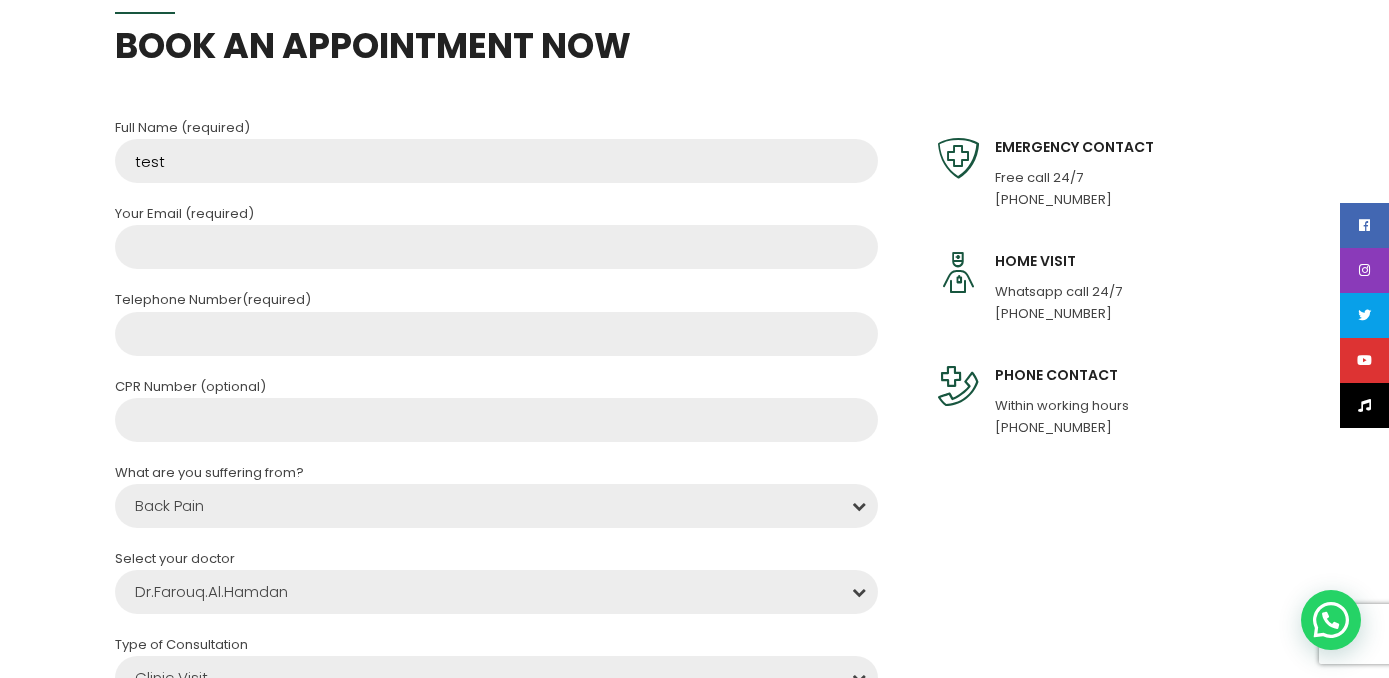 click on "Full Name (required)
test
Your Email (required)
Telephone Number(required)
CPR Number (optional)
What are you suffering from?
Back Pain Neck Pain Sciatica Spine Injury Herniated disk Others Back Pain Back Pain Neck Pain Sciatica Spine Injury Herniated disk Others
Select your doctor
Dr.Farouq.Al.Hamdan Dr.Farouq.Al.Hamdan Dr.Farouq.Al.Hamdan
Type of Consultation
Clinic Visit Tele Consultation Clinic Visit Clinic Visit Tele Consultation
Select appointment date
Additional Message
BOOK AN APPOINTMENT
Δ" at bounding box center (496, 611) 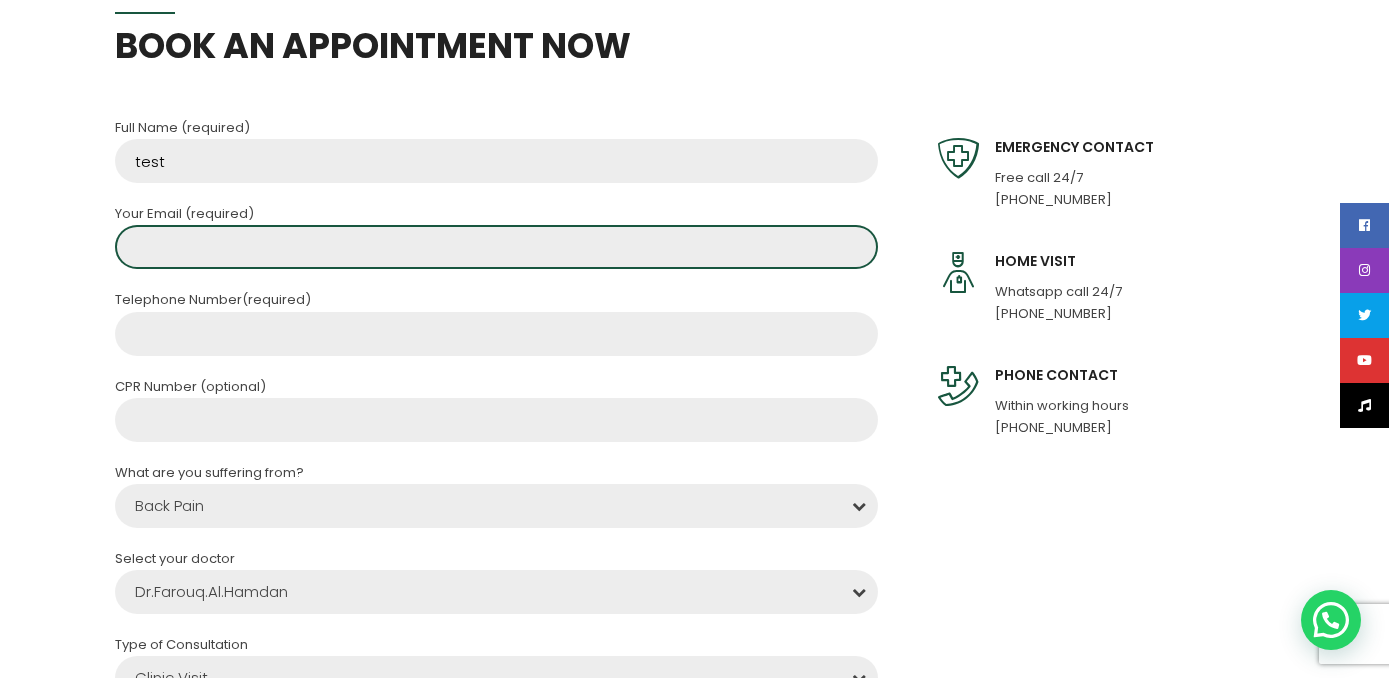 click at bounding box center [496, 247] 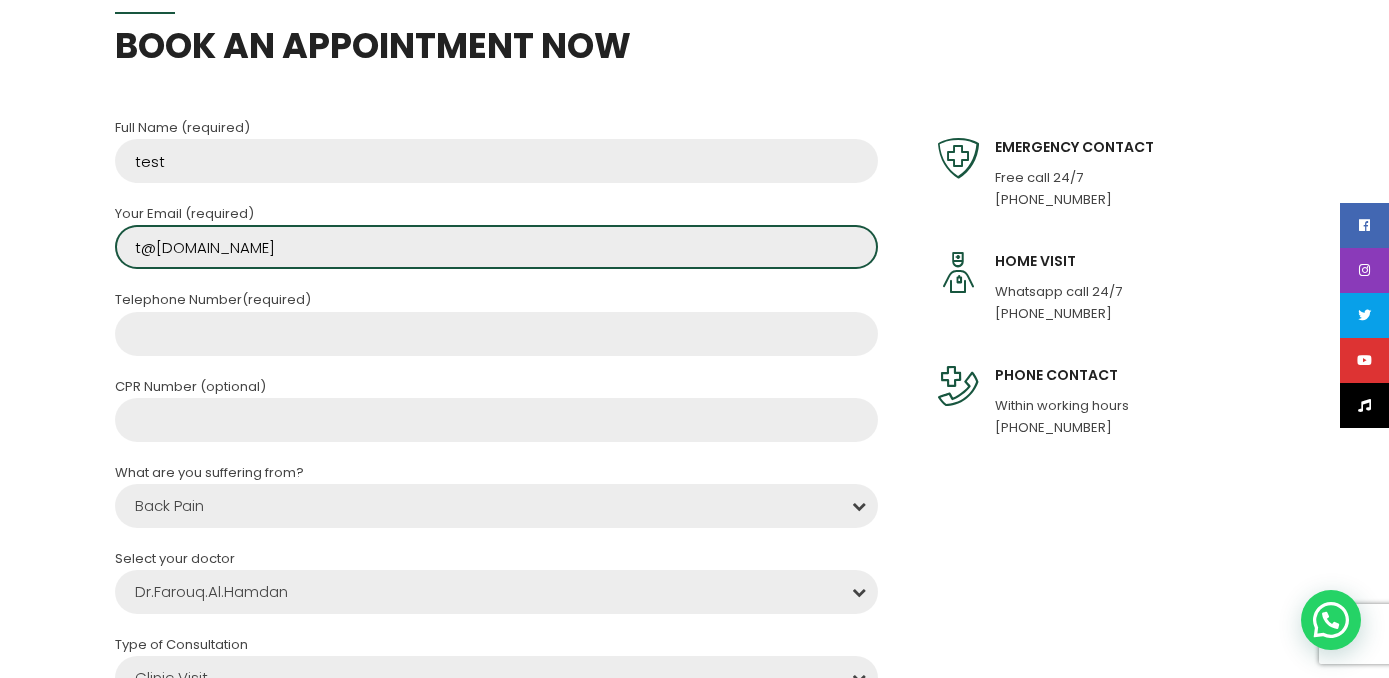 type on "t@gmail.com" 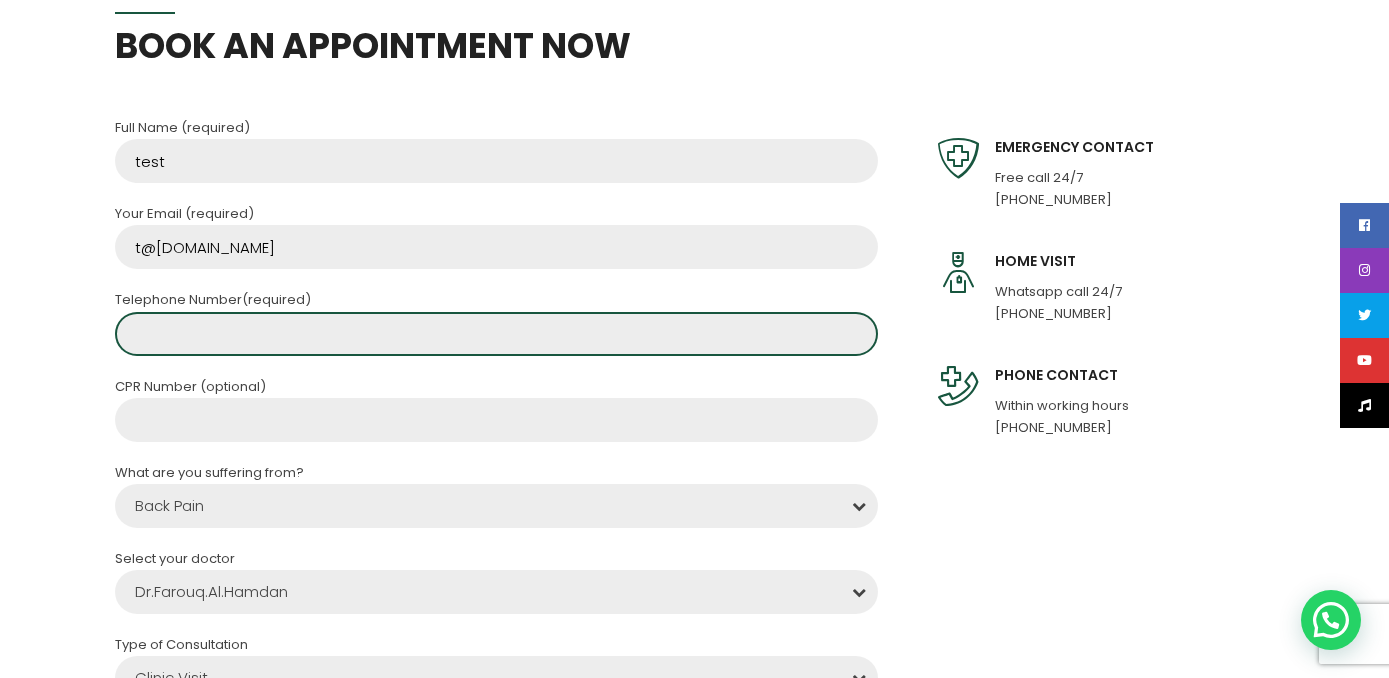 click at bounding box center (496, 334) 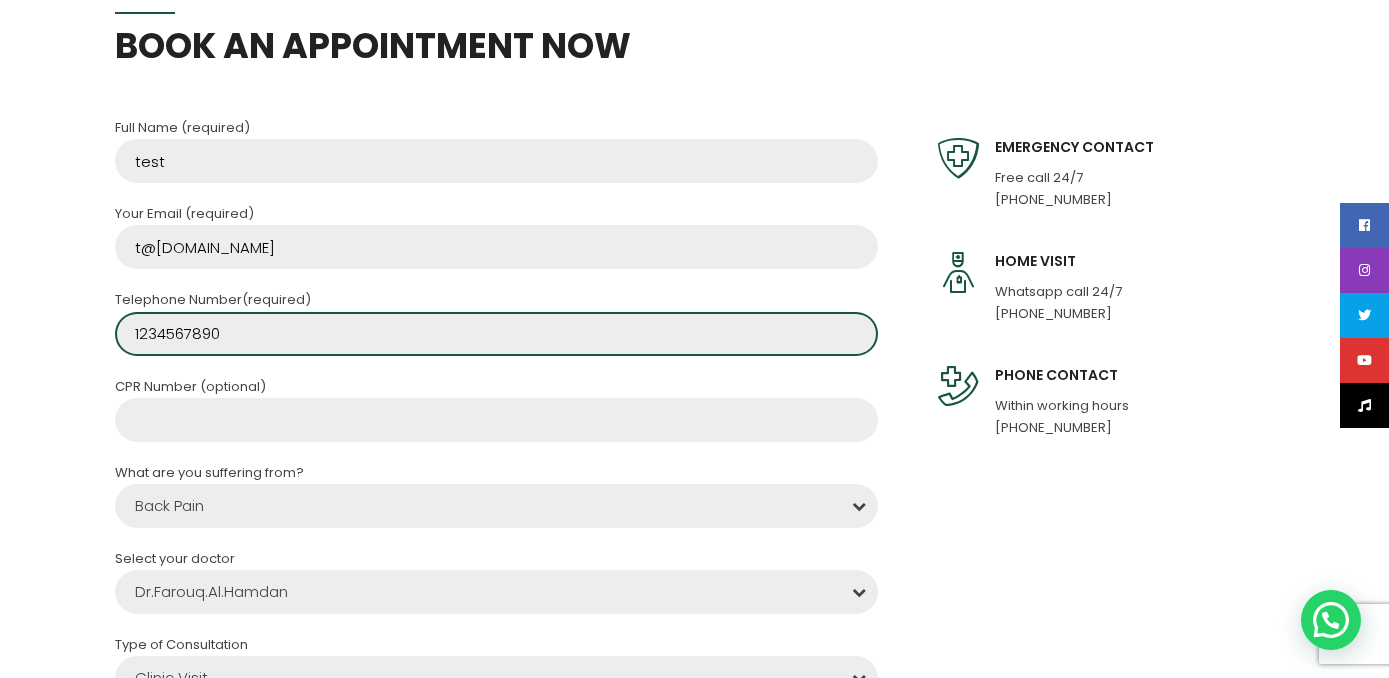 type on "1234567890" 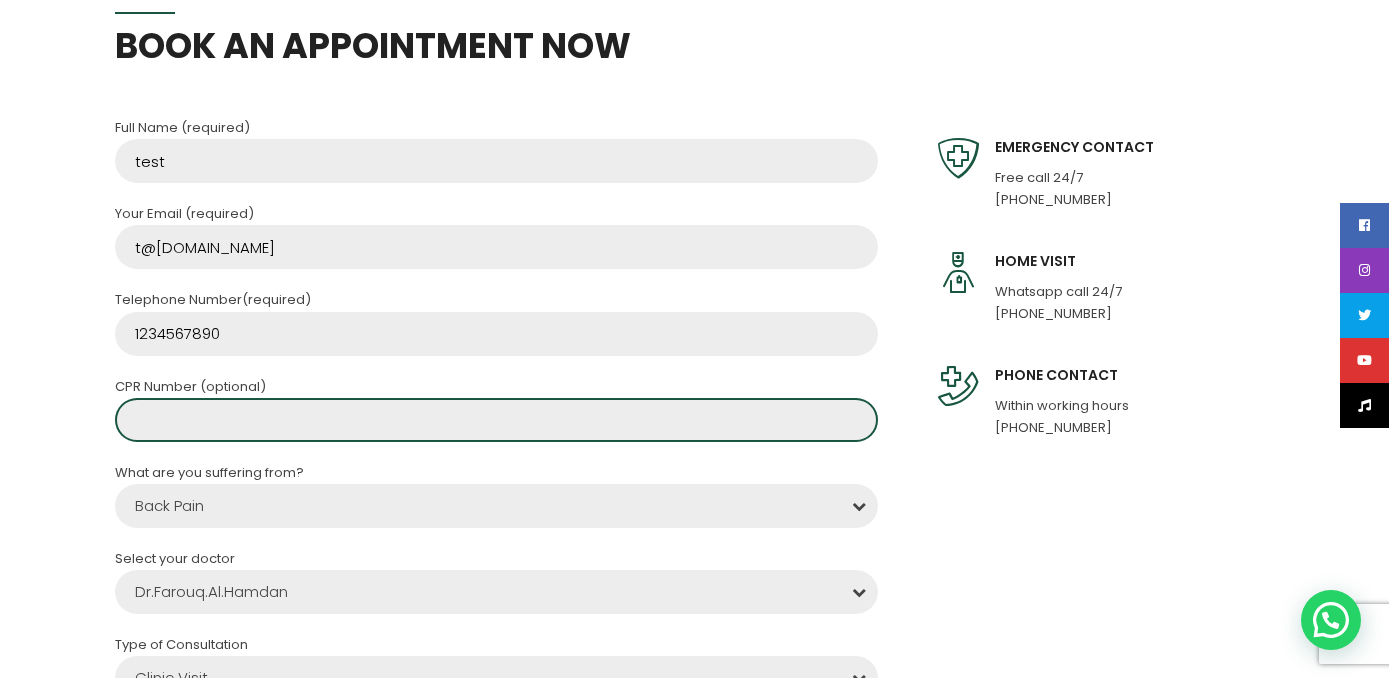 click at bounding box center [496, 420] 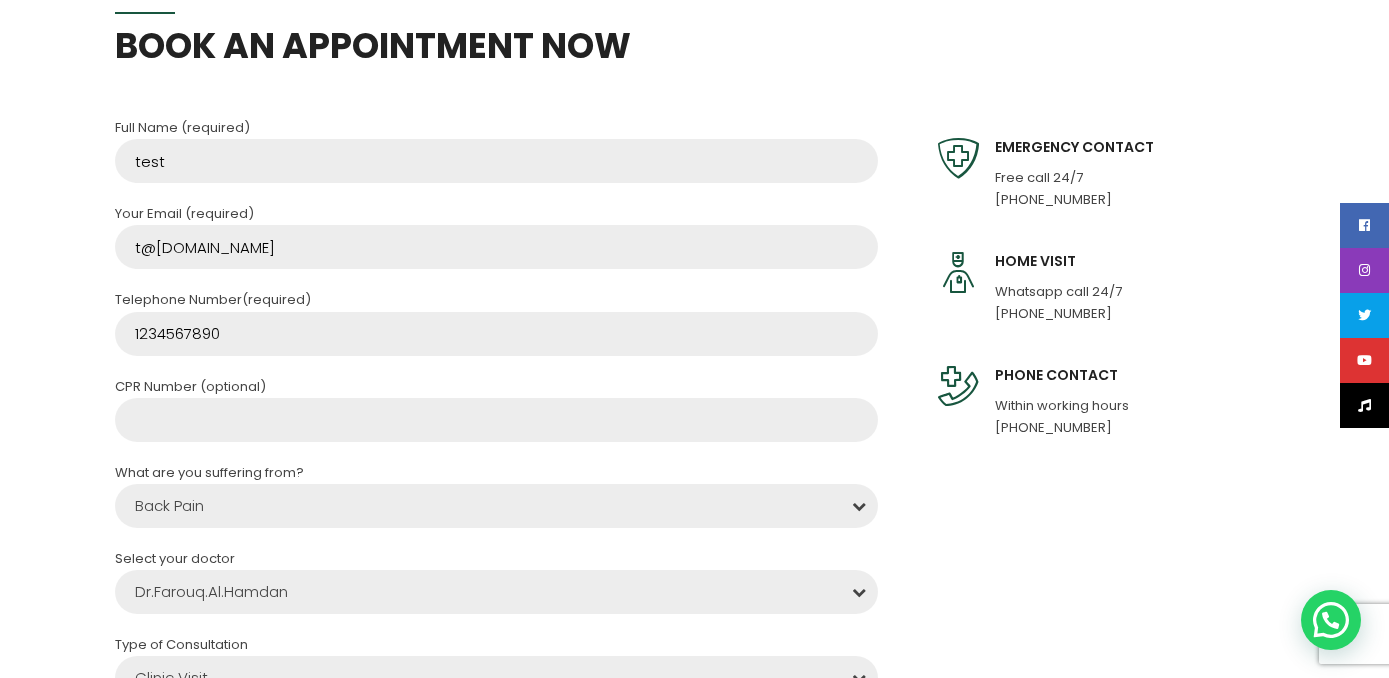 click on "Back Pain" at bounding box center (496, 506) 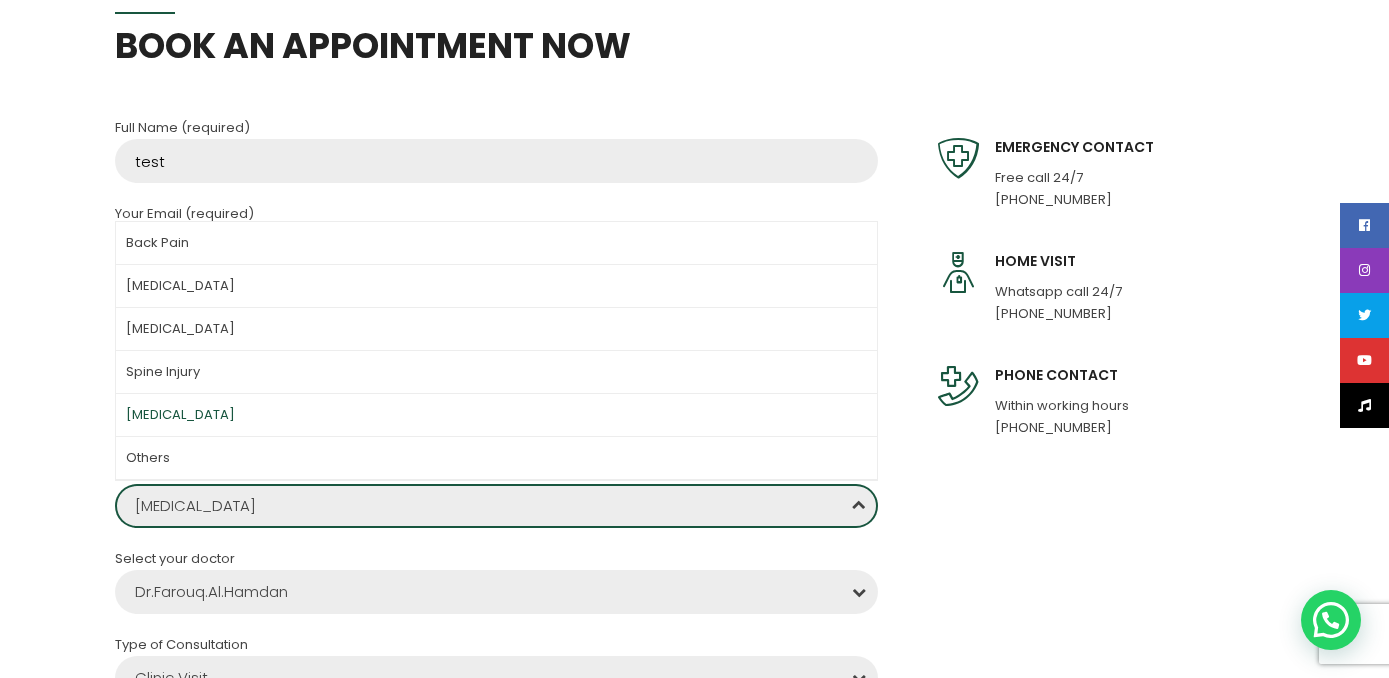 click on "Herniated disk" at bounding box center (496, 415) 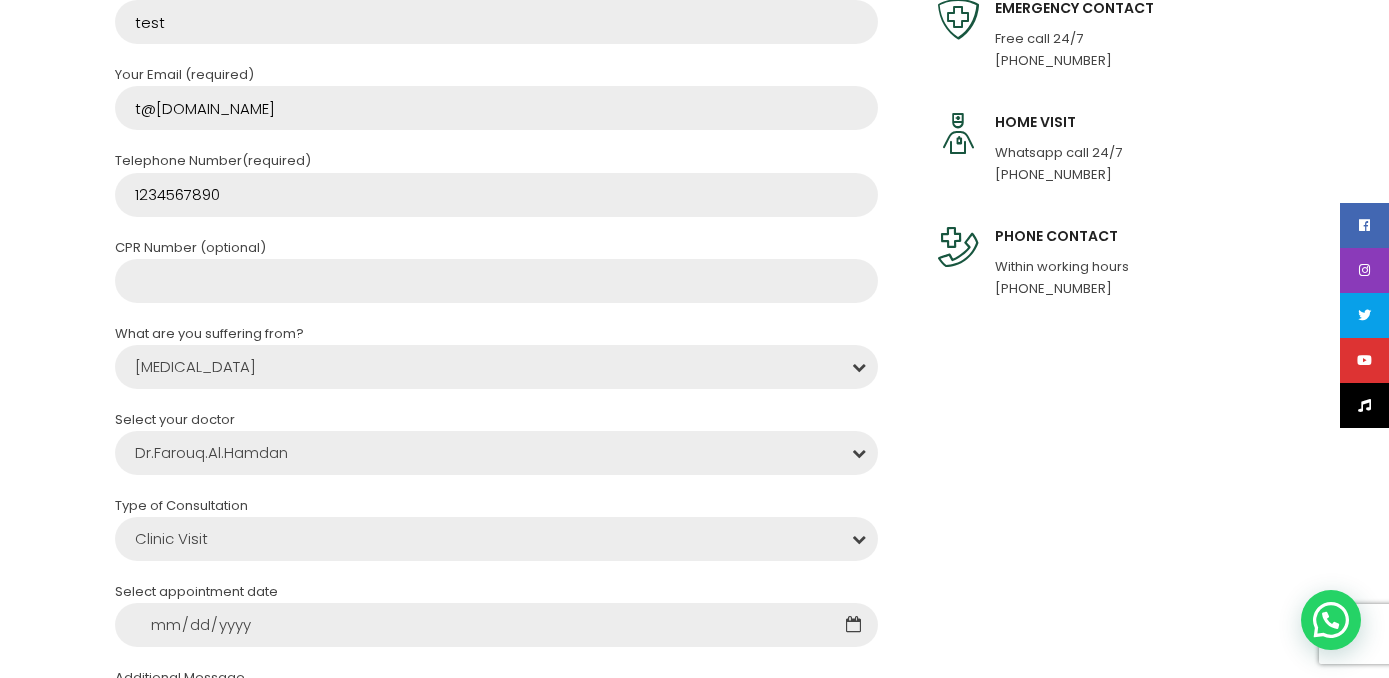 scroll, scrollTop: 668, scrollLeft: 0, axis: vertical 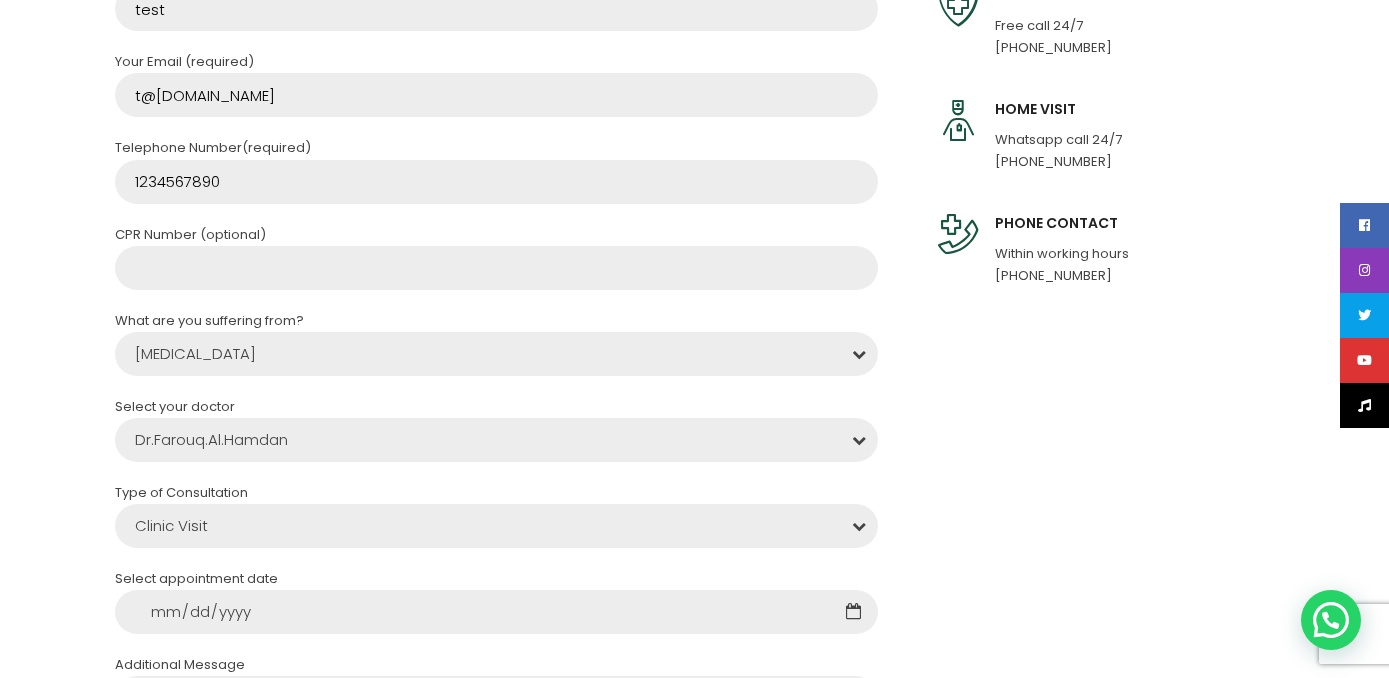click on "Dr.Farouq.Al.Hamdan" at bounding box center [496, 440] 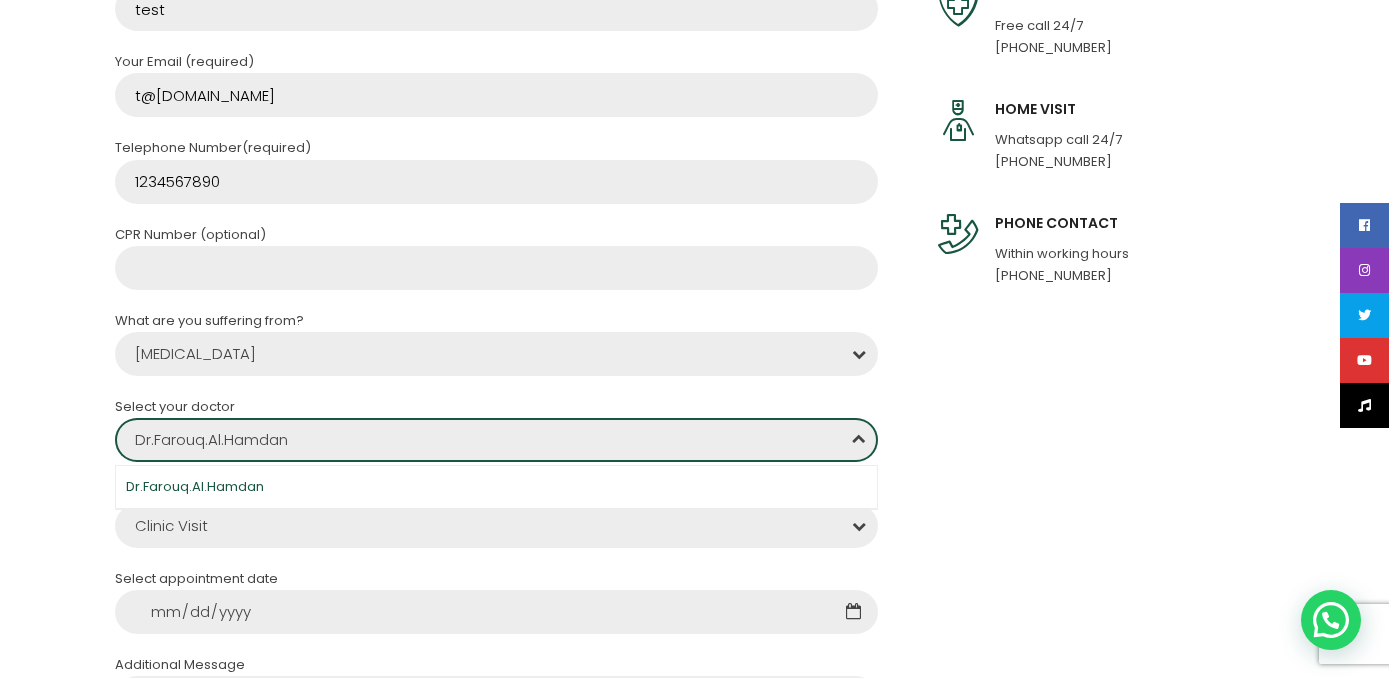 click on "Dr.Farouq.Al.Hamdan" at bounding box center (496, 487) 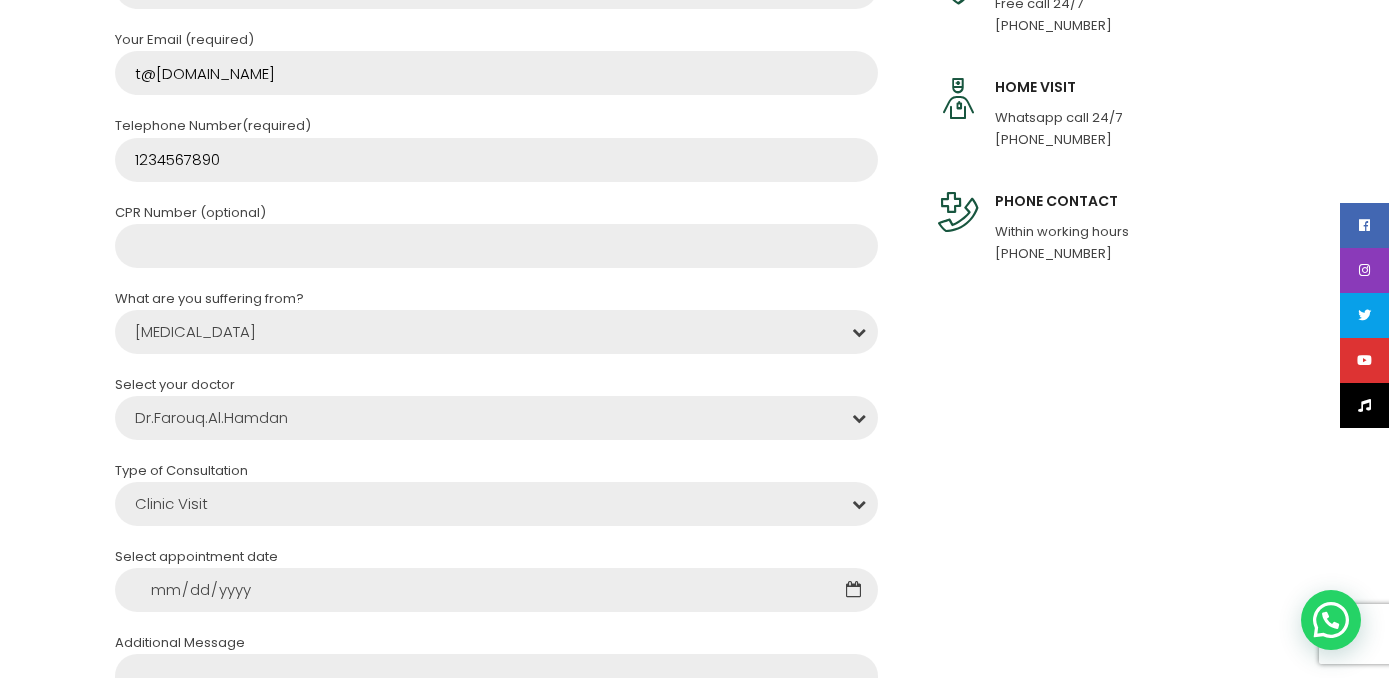 scroll, scrollTop: 694, scrollLeft: 0, axis: vertical 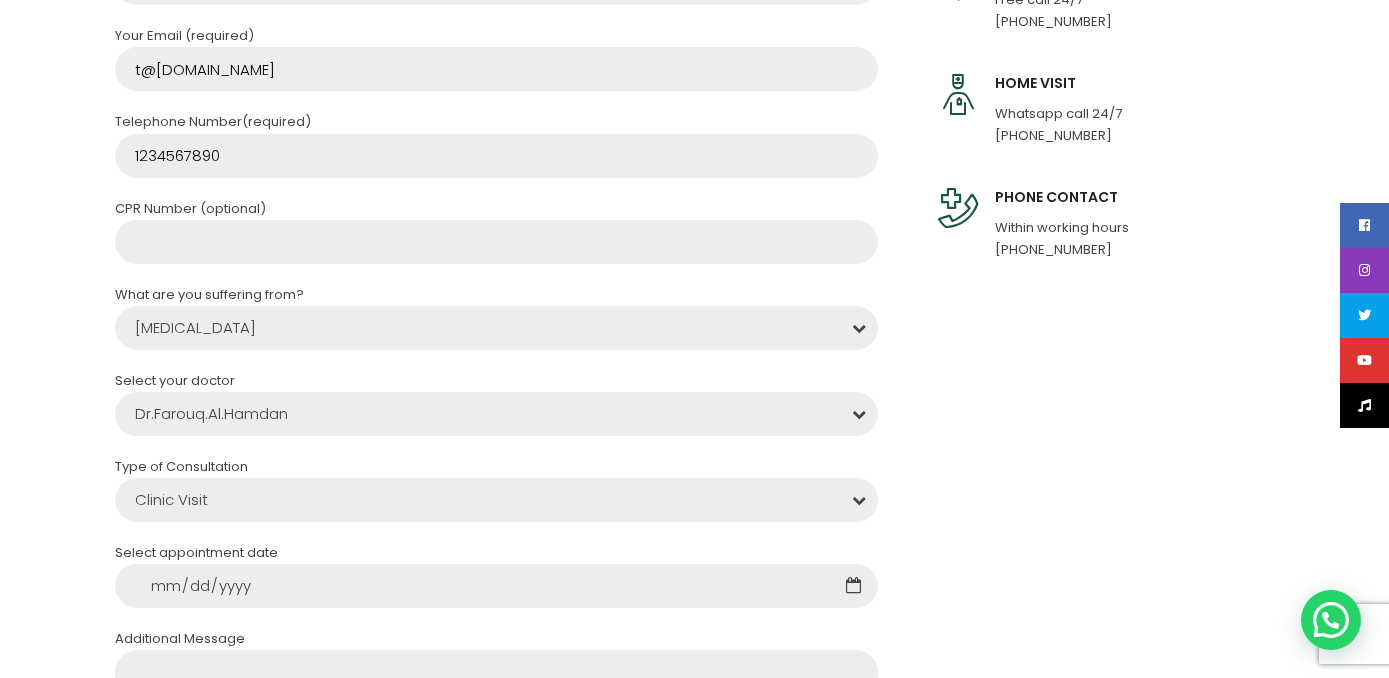 click on "Clinic Visit" at bounding box center (496, 500) 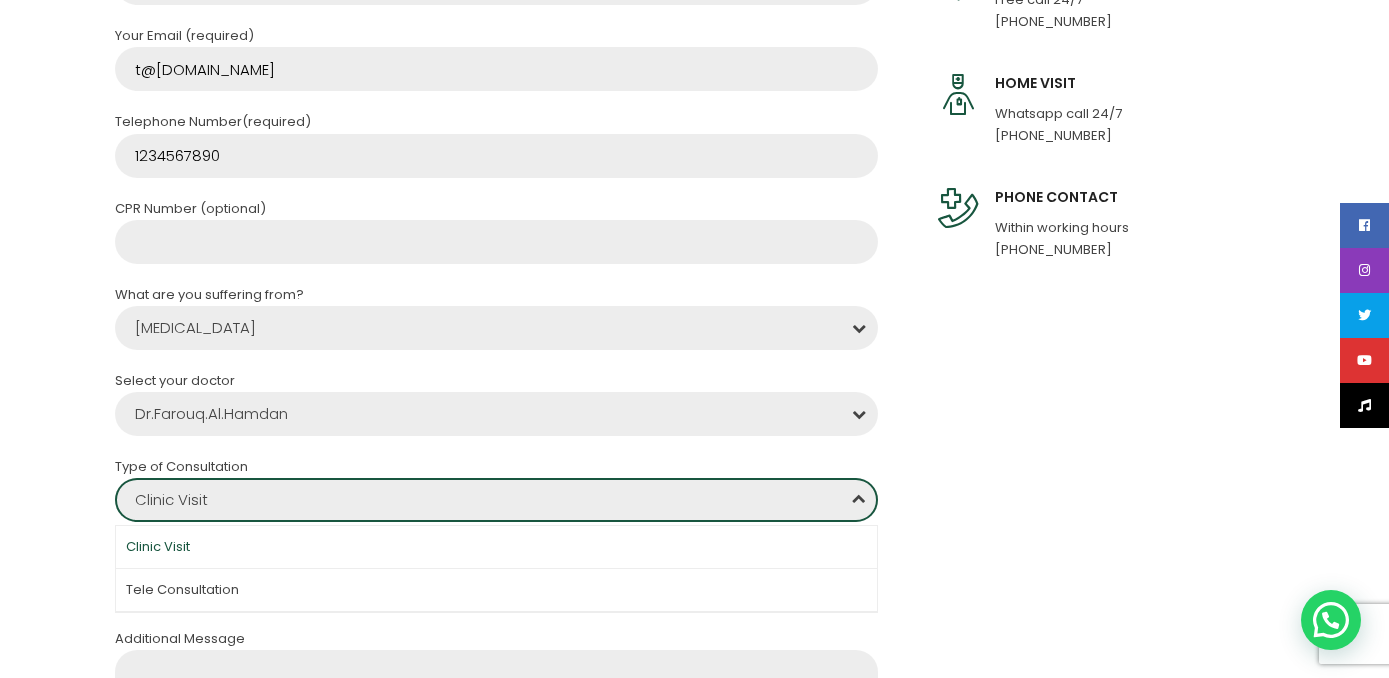 click on "Full Name (required)
test
Your Email (required)
t@gmail.com
Telephone Number(required)
1234567890
CPR Number (optional)
What are you suffering from?
Back Pain Neck Pain Sciatica Spine Injury Herniated disk Others Herniated disk Back Pain Neck Pain Sciatica Spine Injury Herniated disk Others
Select your doctor
Dr.Farouq.Al.Hamdan Dr.Farouq.Al.Hamdan Dr.Farouq.Al.Hamdan
Type of Consultation
Clinic Visit Tele Consultation Clinic Visit Clinic Visit Tele Consultation
Select appointment date
Additional Message
BOOK AN APPOINTMENT
Δ" at bounding box center [496, 433] 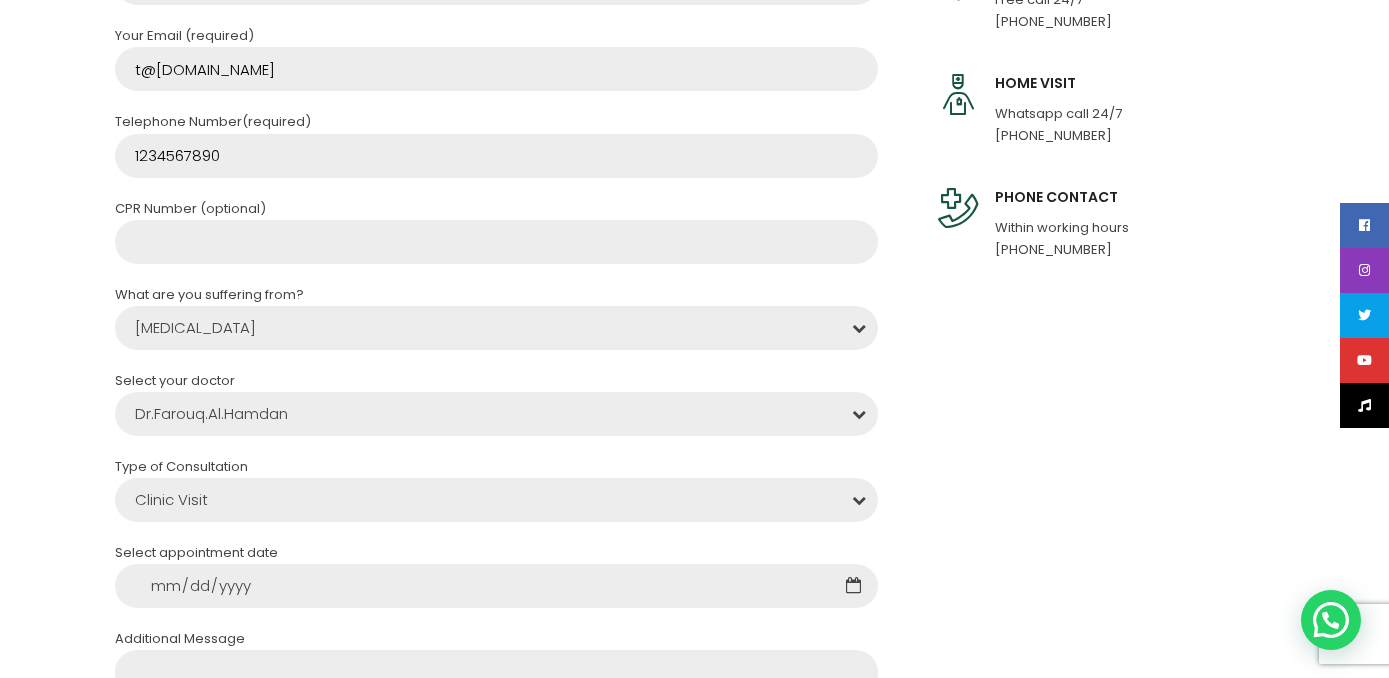 click on "Herniated disk" at bounding box center (496, 328) 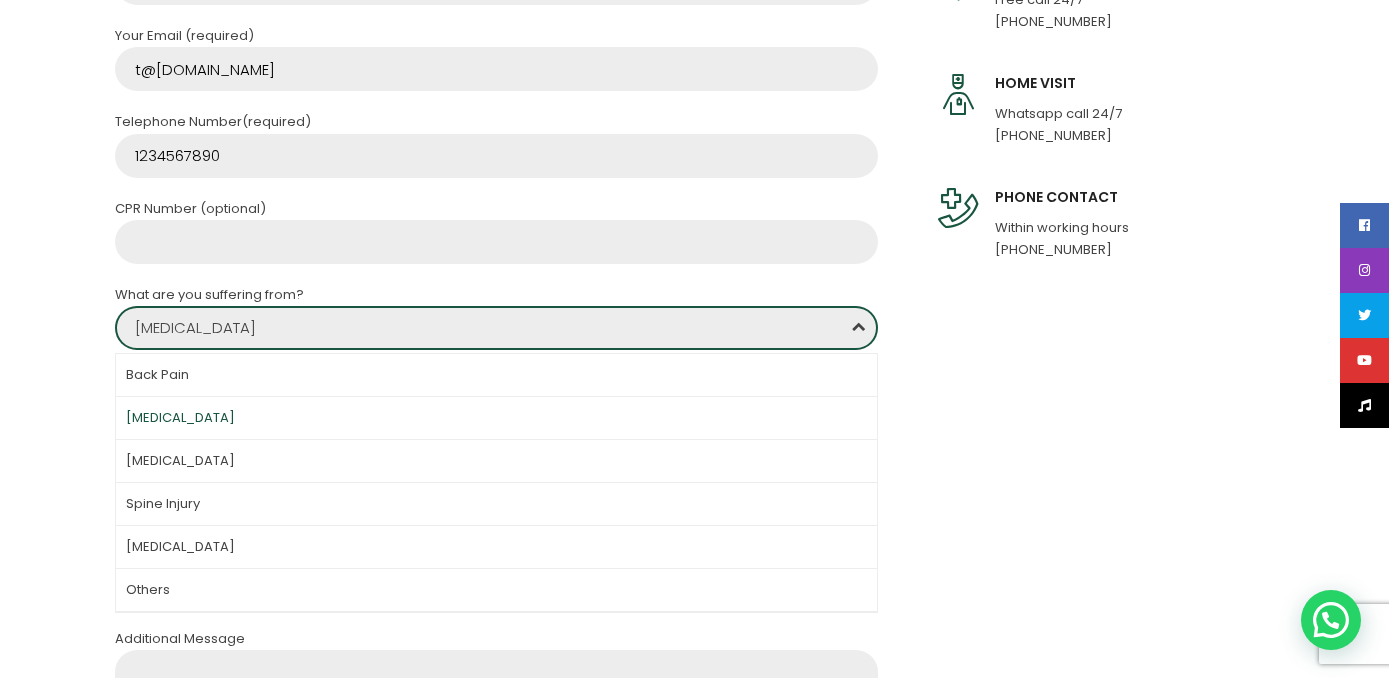 click on "Neck Pain" at bounding box center [496, 418] 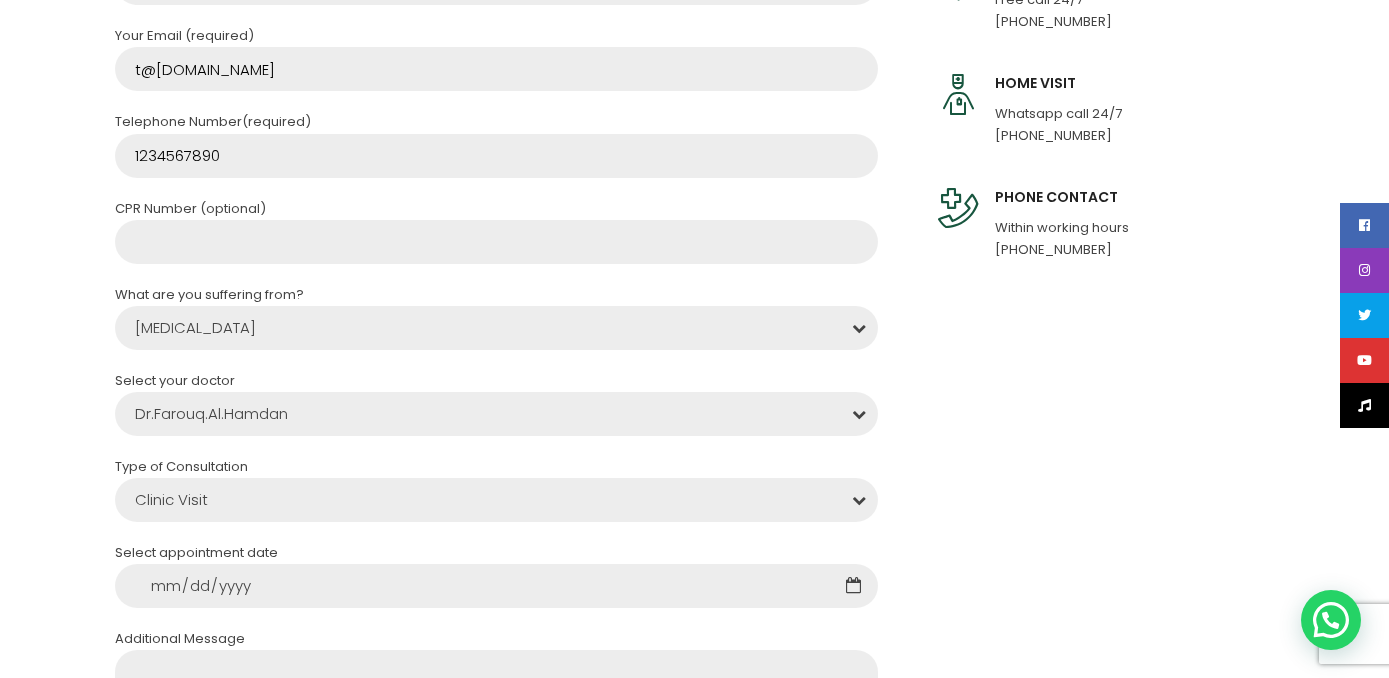 click on "Dr.Farouq.Al.Hamdan" at bounding box center (496, 414) 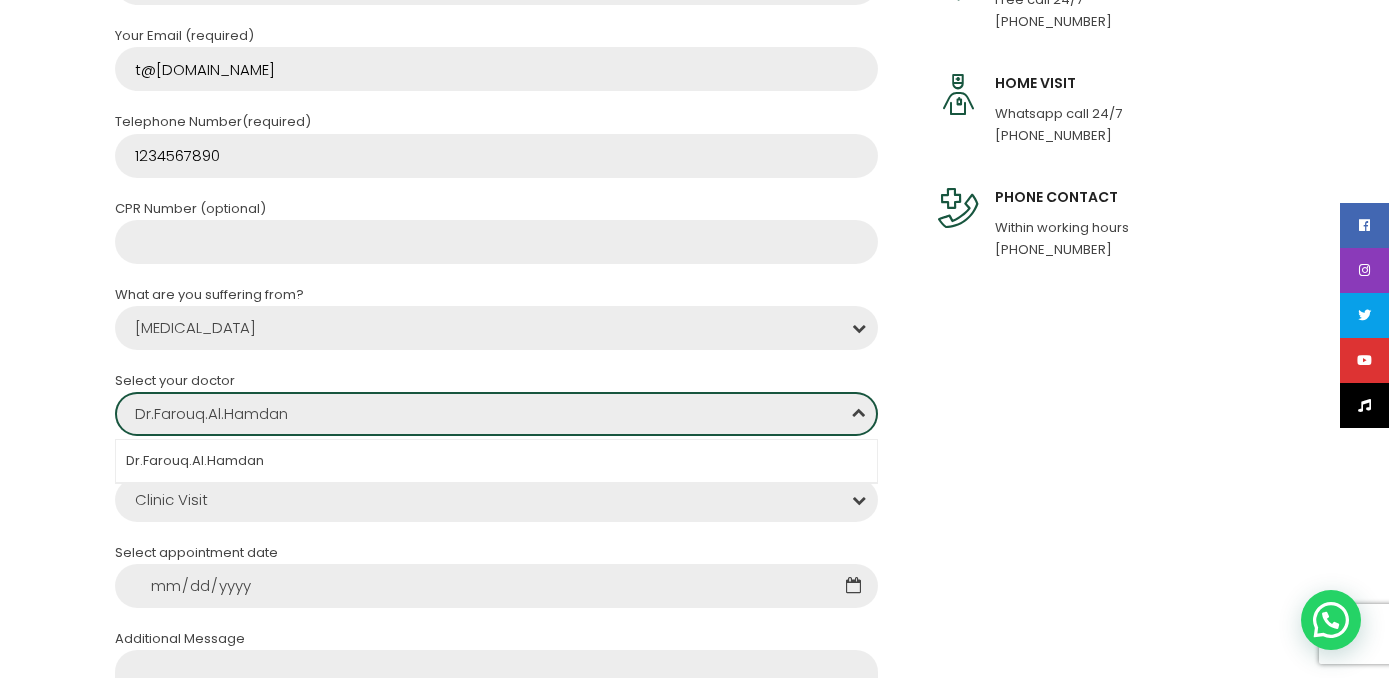 click on "Neck Pain" at bounding box center (496, 328) 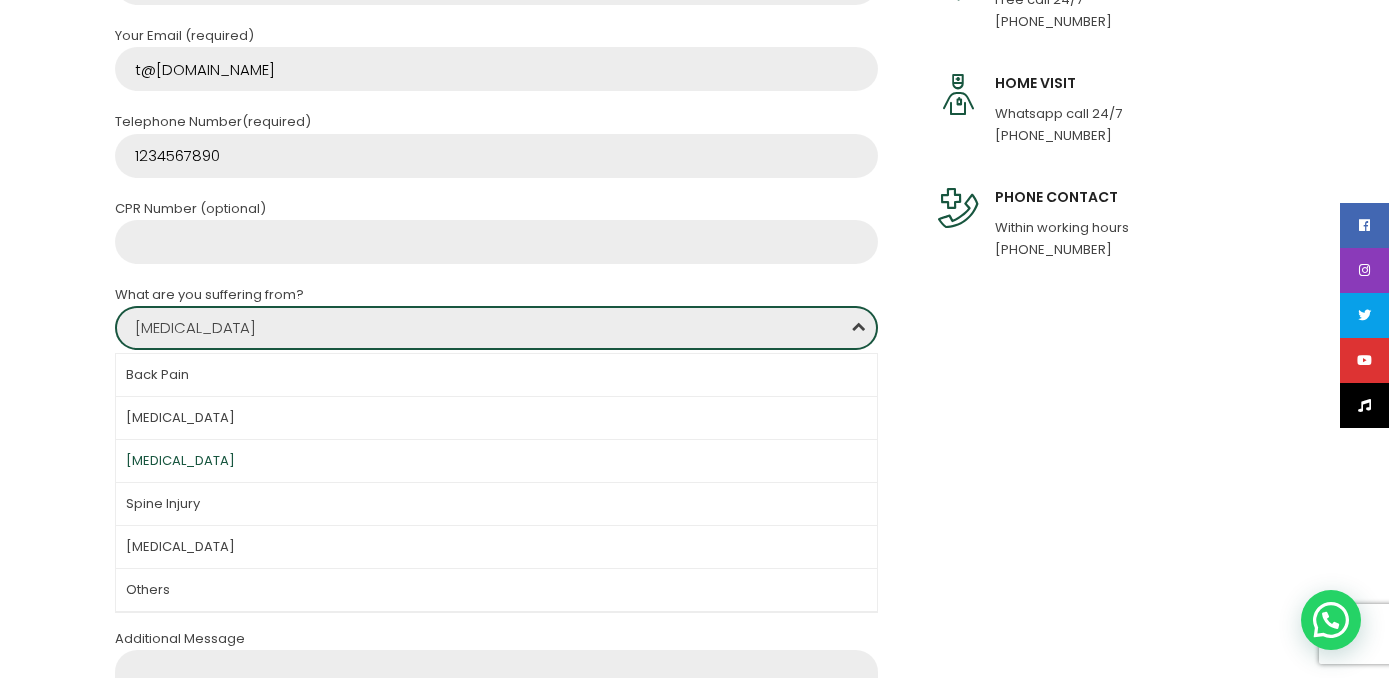 click on "Full Name (required)
test
Your Email (required)
t@gmail.com
Telephone Number(required)
1234567890
CPR Number (optional)
What are you suffering from?
Back Pain Neck Pain Sciatica Spine Injury Herniated disk Others Sciatica Back Pain Neck Pain Sciatica Spine Injury Herniated disk Others
Select your doctor
Dr.Farouq.Al.Hamdan Dr.Farouq.Al.Hamdan Dr.Farouq.Al.Hamdan
Type of Consultation
Clinic Visit Tele Consultation Clinic Visit Clinic Visit Tele Consultation
Select appointment date
Additional Message
BOOK AN APPOINTMENT
Δ" at bounding box center [496, 433] 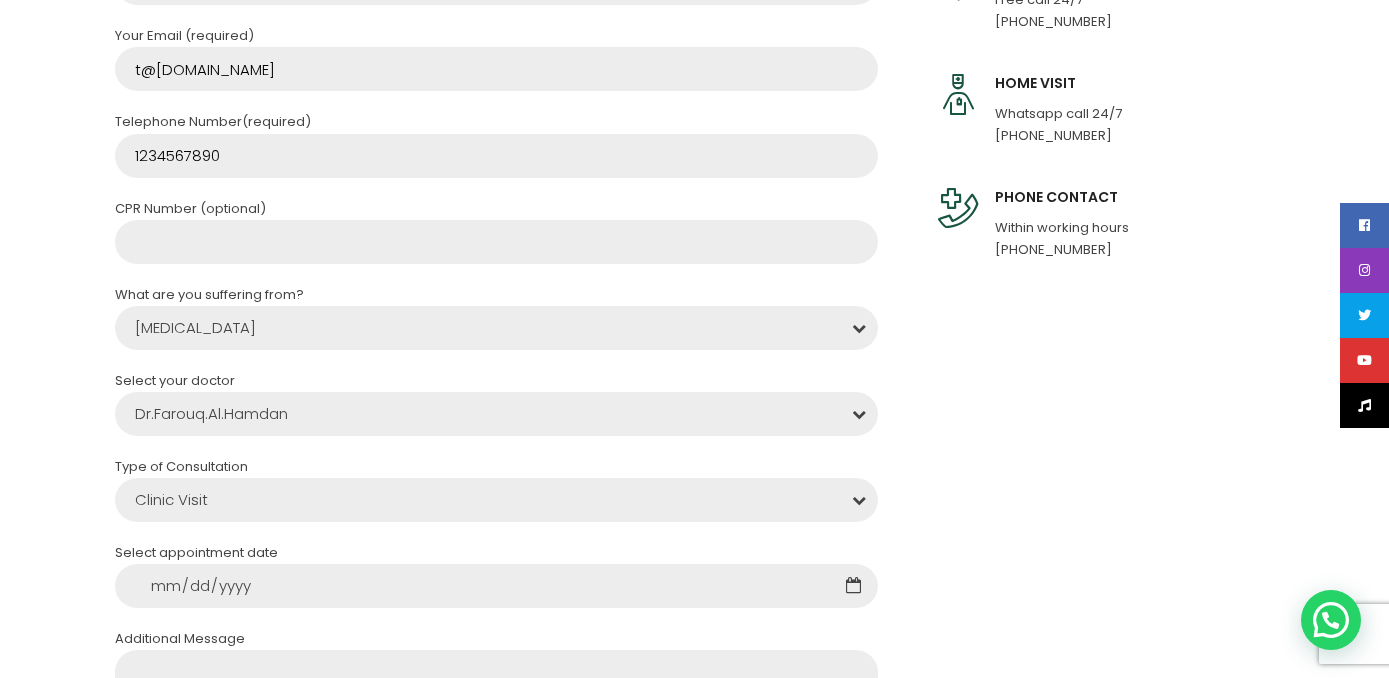click on "Dr.Farouq.Al.Hamdan" at bounding box center [496, 414] 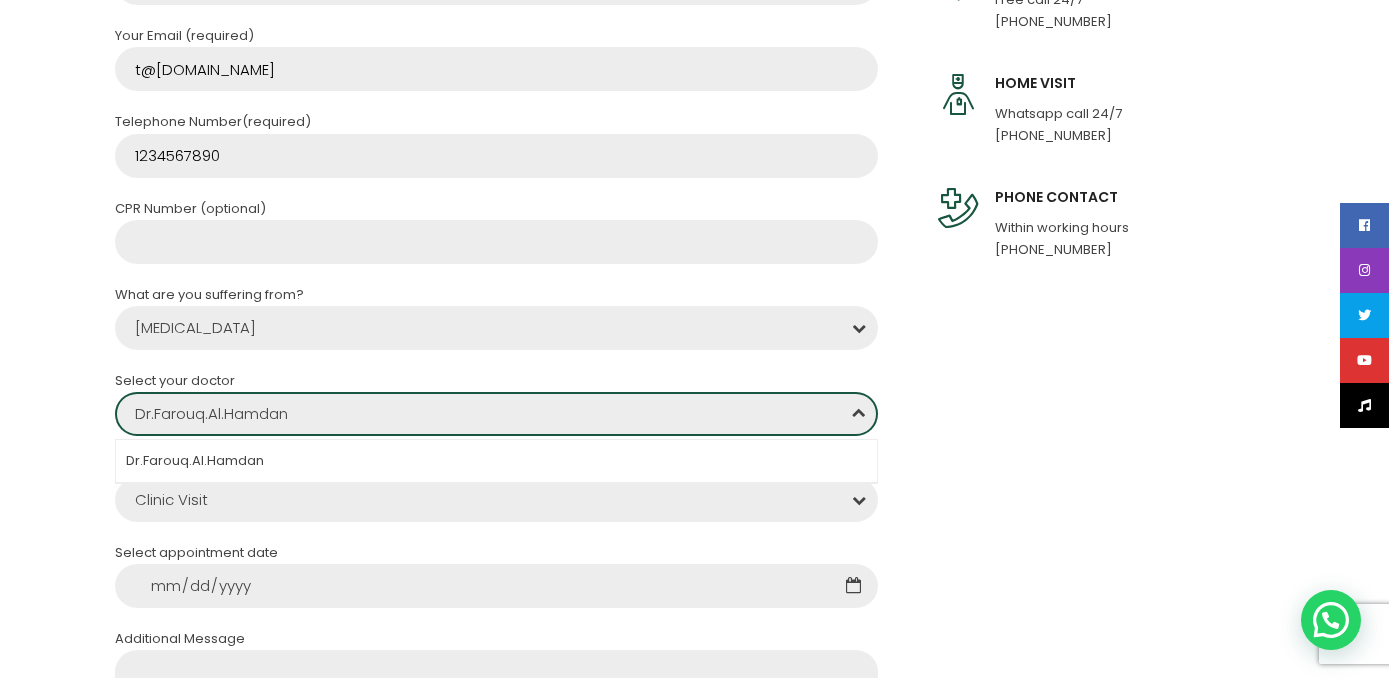 click on "Book a visit with one of our specialists. BOOK AN APPOINTMENT NOW
Full Name (required)
test
Your Email (required)
t@gmail.com
Telephone Number(required)
1234567890
CPR Number (optional)
What are you suffering from?
Back Pain Neck Pain Sciatica Spine Injury Herniated disk Others Sciatica Back Pain Neck Pain Sciatica Spine Injury Herniated disk Others
Select your doctor
Dr.Farouq.Al.Hamdan Dr.Farouq.Al.Hamdan Dr.Farouq.Al.Hamdan
Type of Consultation
Clinic Visit Tele Consultation Clinic Visit Clinic Visit Tele Consultation
Select appointment date
Additional Message
BOOK AN APPOINTMENT
Δ
EMERGENCY CONTACT Free call 24/7 +973 33159660 HOME VISIT Whatsapp call 24/7 +973 33159660 PHONE CONTACT Within working hours +973 33159660" at bounding box center (694, 370) 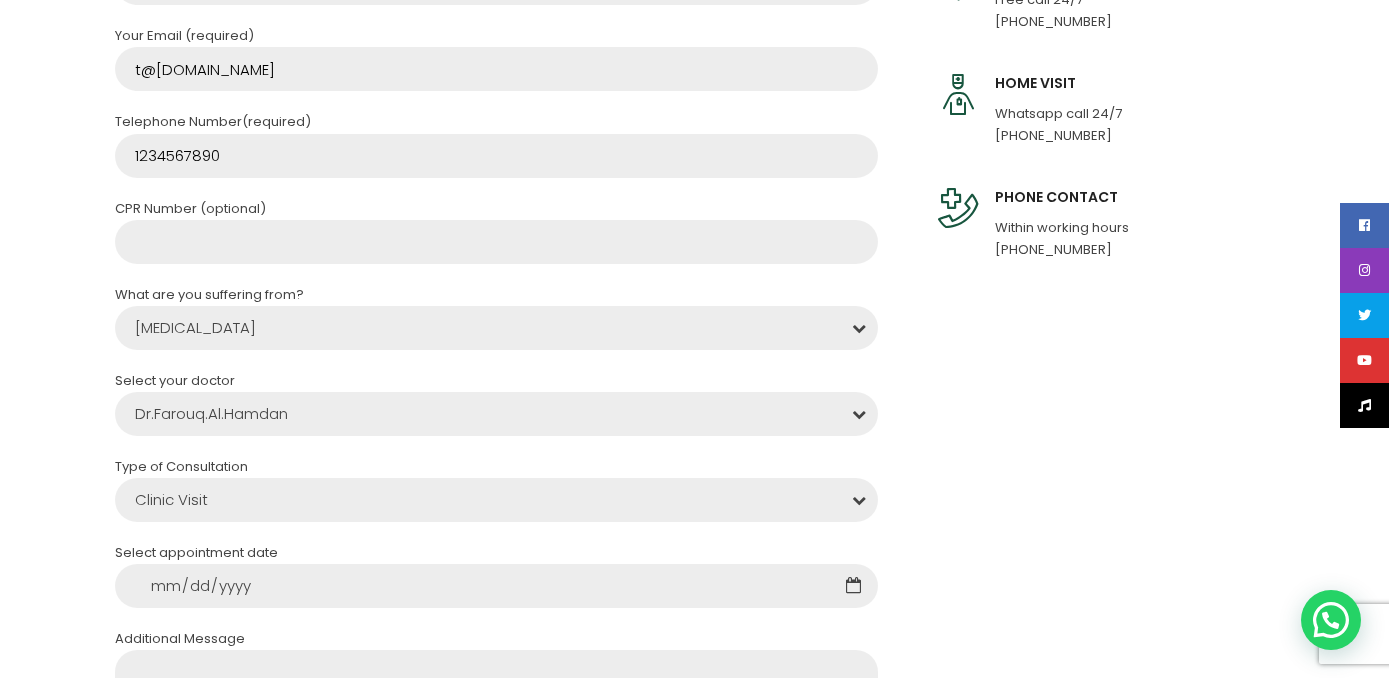 click on "Full Name (required)
test
Your Email (required)
t@gmail.com
Telephone Number(required)
1234567890
CPR Number (optional)
What are you suffering from?
Back Pain Neck Pain Sciatica Spine Injury Herniated disk Others Sciatica Back Pain Neck Pain Sciatica Spine Injury Herniated disk Others
Select your doctor
Dr.Farouq.Al.Hamdan Dr.Farouq.Al.Hamdan Dr.Farouq.Al.Hamdan
Type of Consultation
Clinic Visit Tele Consultation Clinic Visit Clinic Visit Tele Consultation
Select appointment date
Additional Message
BOOK AN APPOINTMENT
Δ" at bounding box center [496, 433] 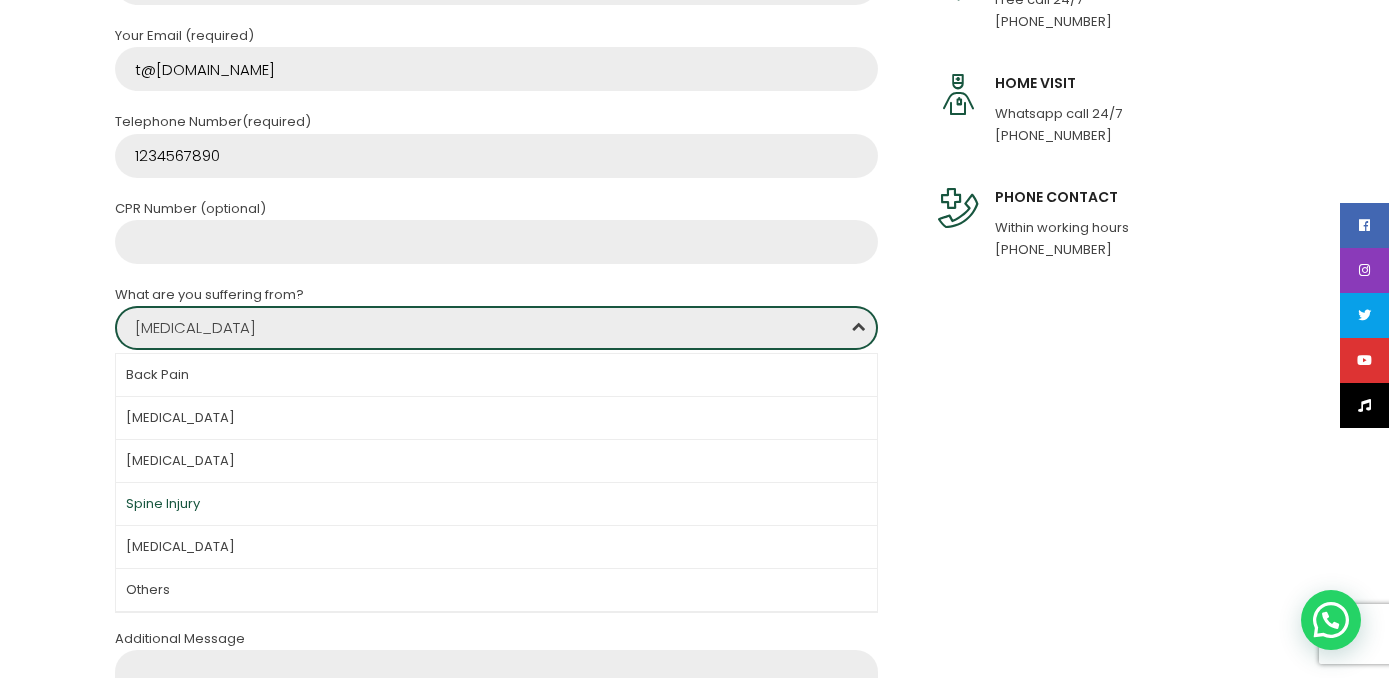 select on "Spine Injury" 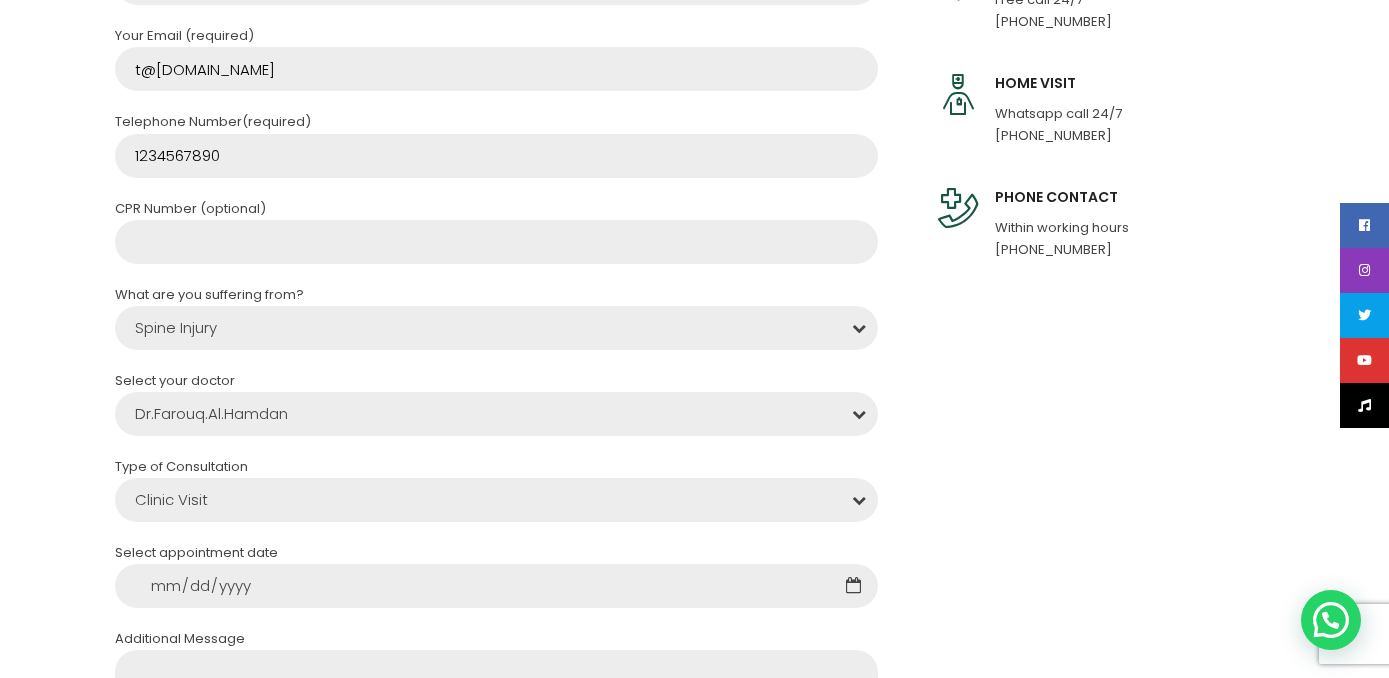 click on "Clinic Visit" at bounding box center (496, 500) 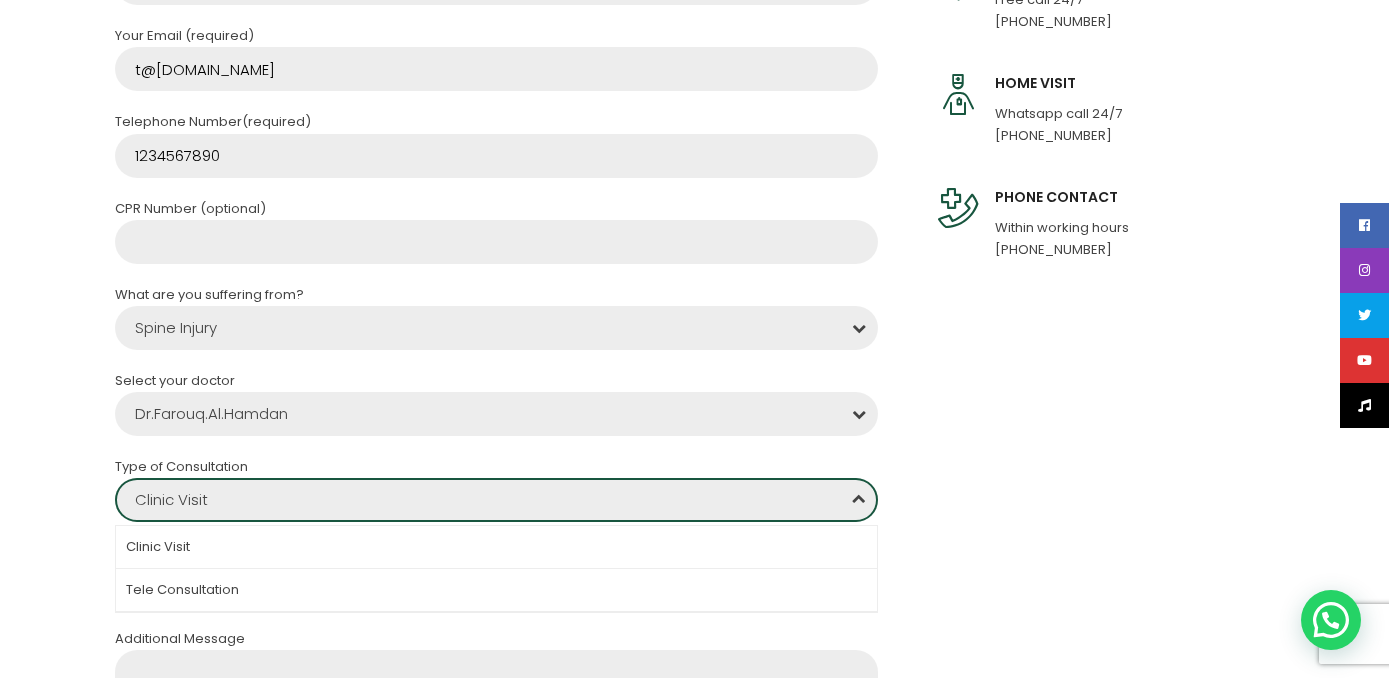 click on "Book a visit with one of our specialists. BOOK AN APPOINTMENT NOW
Full Name (required)
test
Your Email (required)
t@gmail.com
Telephone Number(required)
1234567890
CPR Number (optional)
What are you suffering from?
Back Pain Neck Pain Sciatica Spine Injury Herniated disk Others Spine Injury Back Pain Neck Pain Sciatica Spine Injury Herniated disk Others
Select your doctor
Dr.Farouq.Al.Hamdan Dr.Farouq.Al.Hamdan Dr.Farouq.Al.Hamdan
Type of Consultation
Clinic Visit Tele Consultation Clinic Visit Clinic Visit Tele Consultation
Select appointment date
Additional Message
BOOK AN APPOINTMENT
Δ
EMERGENCY CONTACT Free call 24/7 +973 33159660 HOME VISIT Whatsapp call 24/7 +973 33159660 PHONE CONTACT Within working hours +973 33159660" at bounding box center [694, 370] 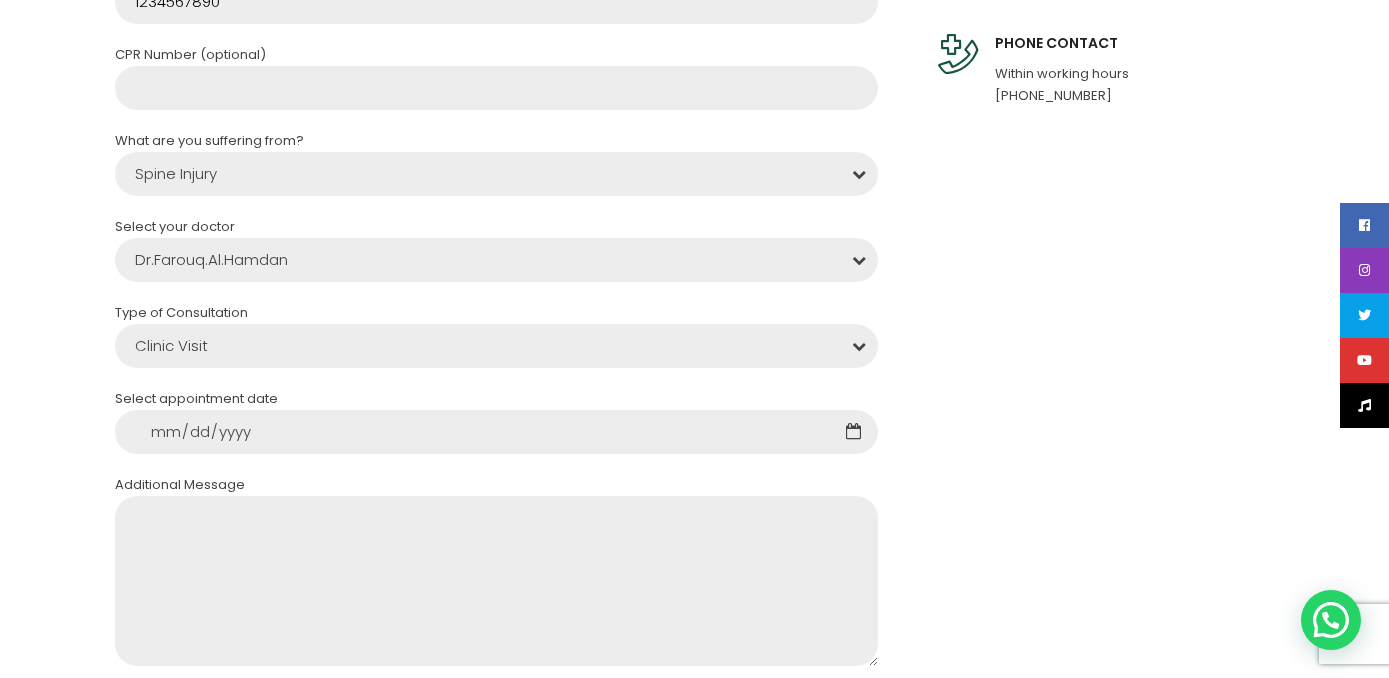 scroll, scrollTop: 924, scrollLeft: 0, axis: vertical 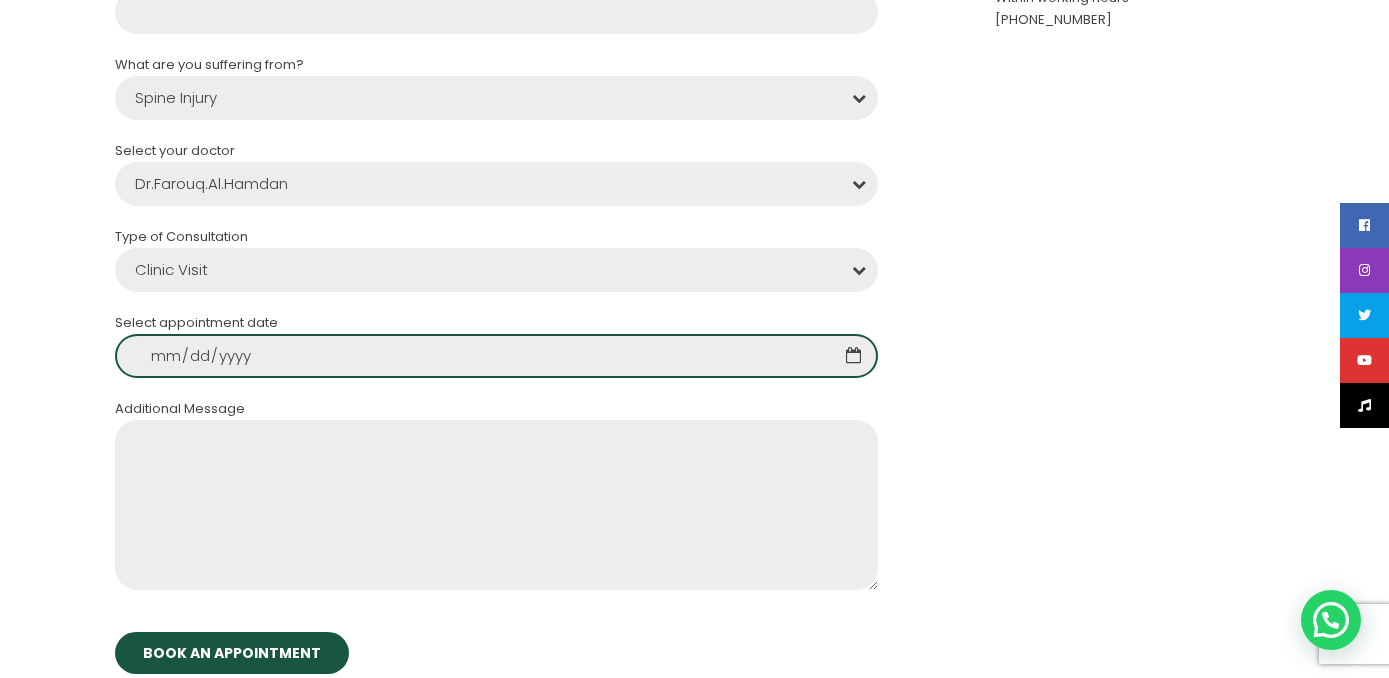 click at bounding box center [496, 356] 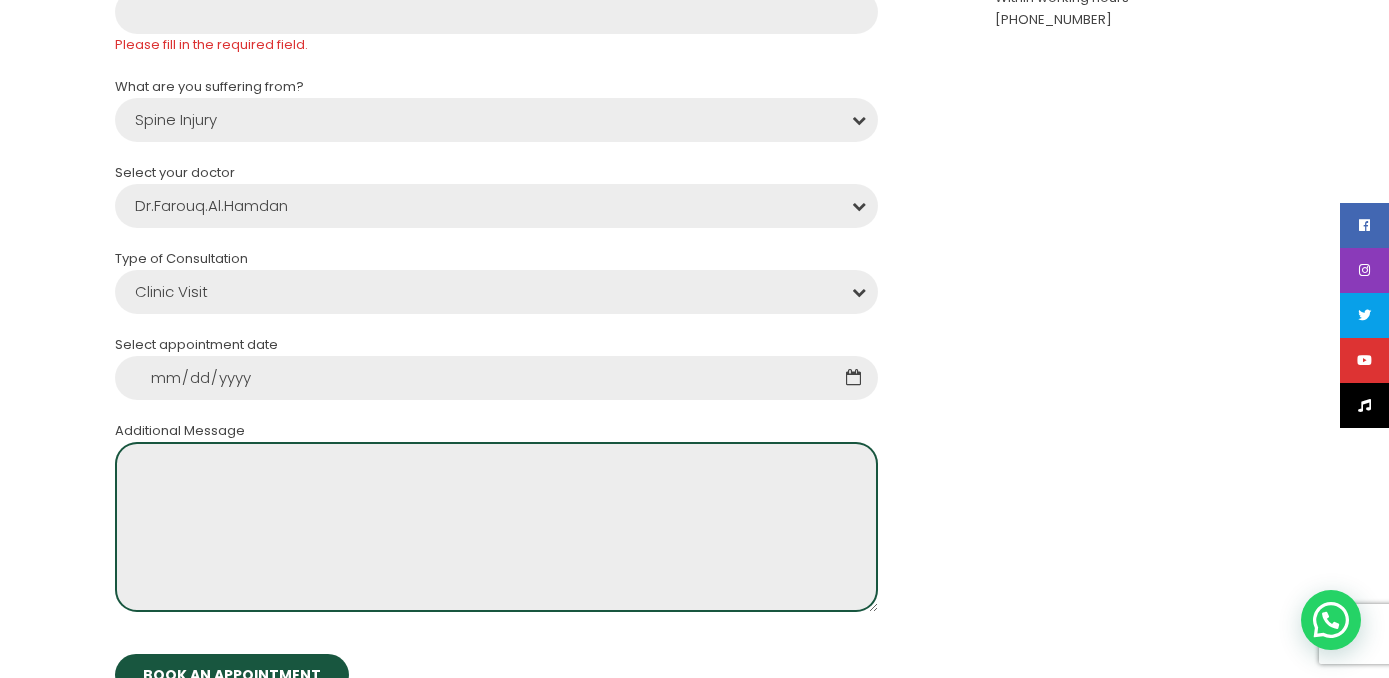 click at bounding box center (496, 527) 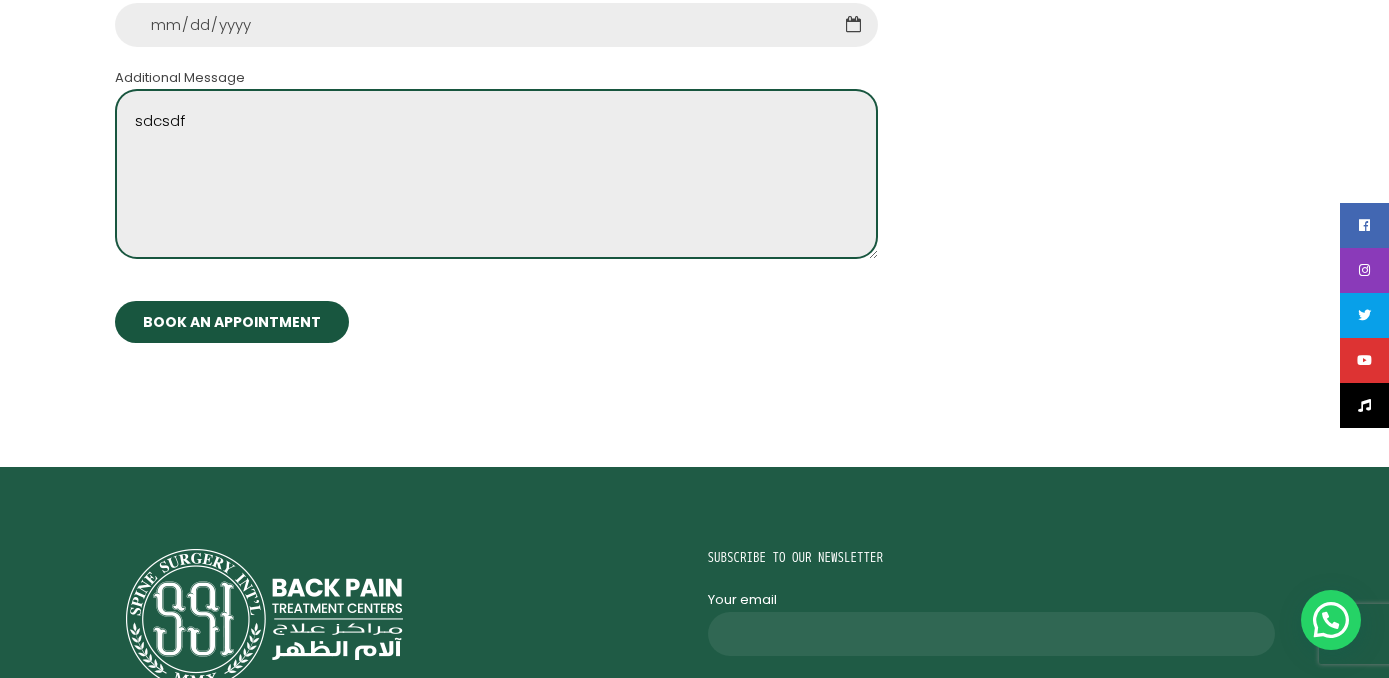 scroll, scrollTop: 1436, scrollLeft: 0, axis: vertical 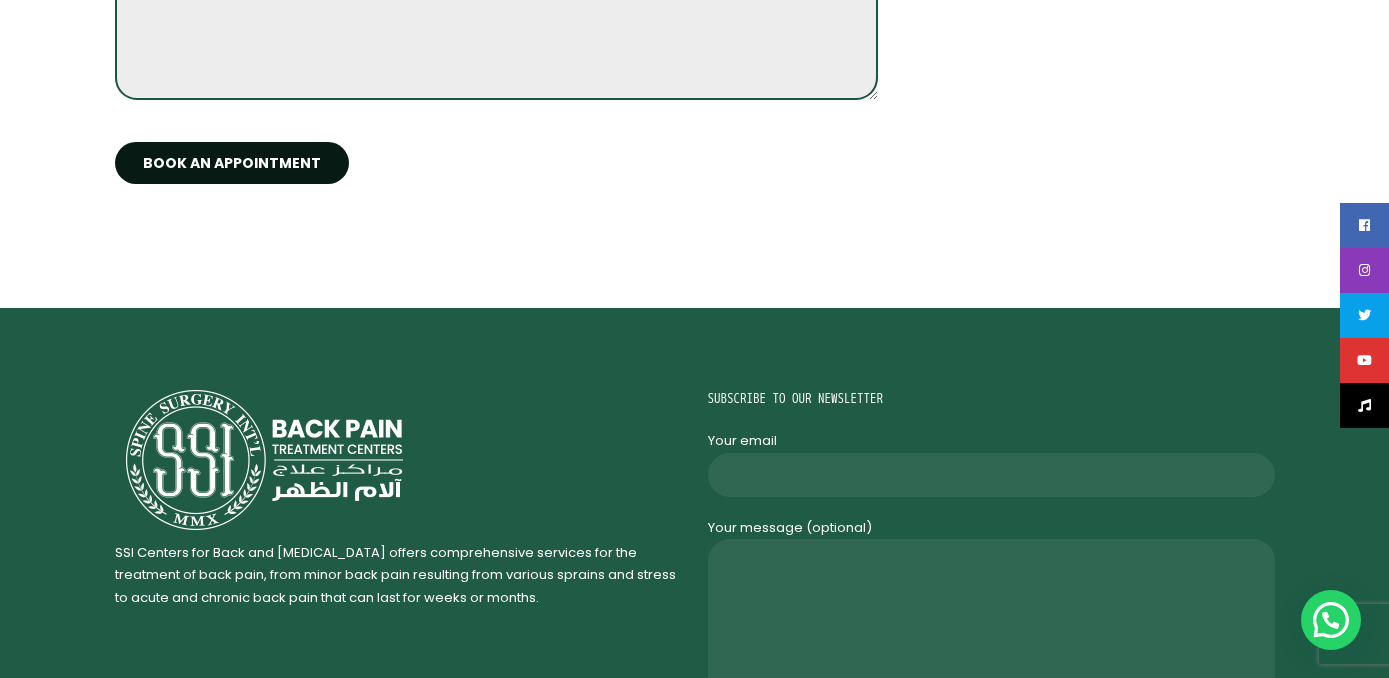 type on "sdcsdf" 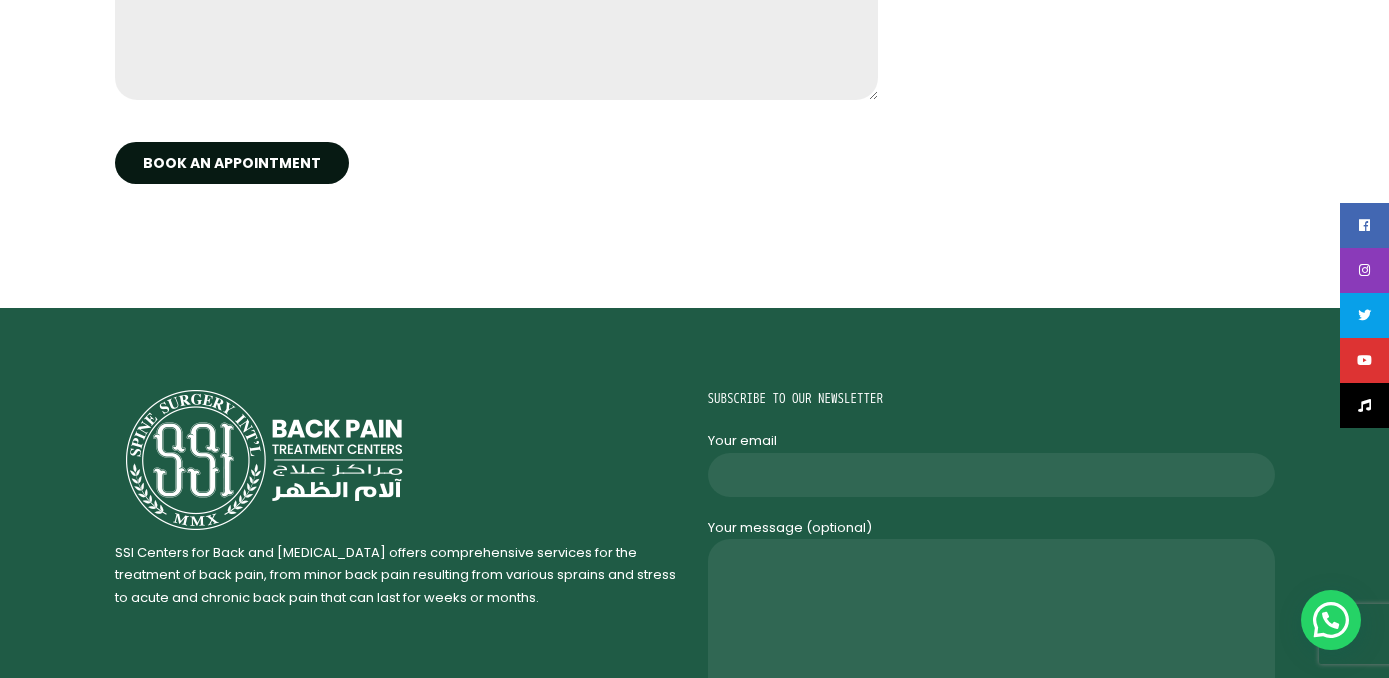 click on "BOOK AN APPOINTMENT" at bounding box center (232, 163) 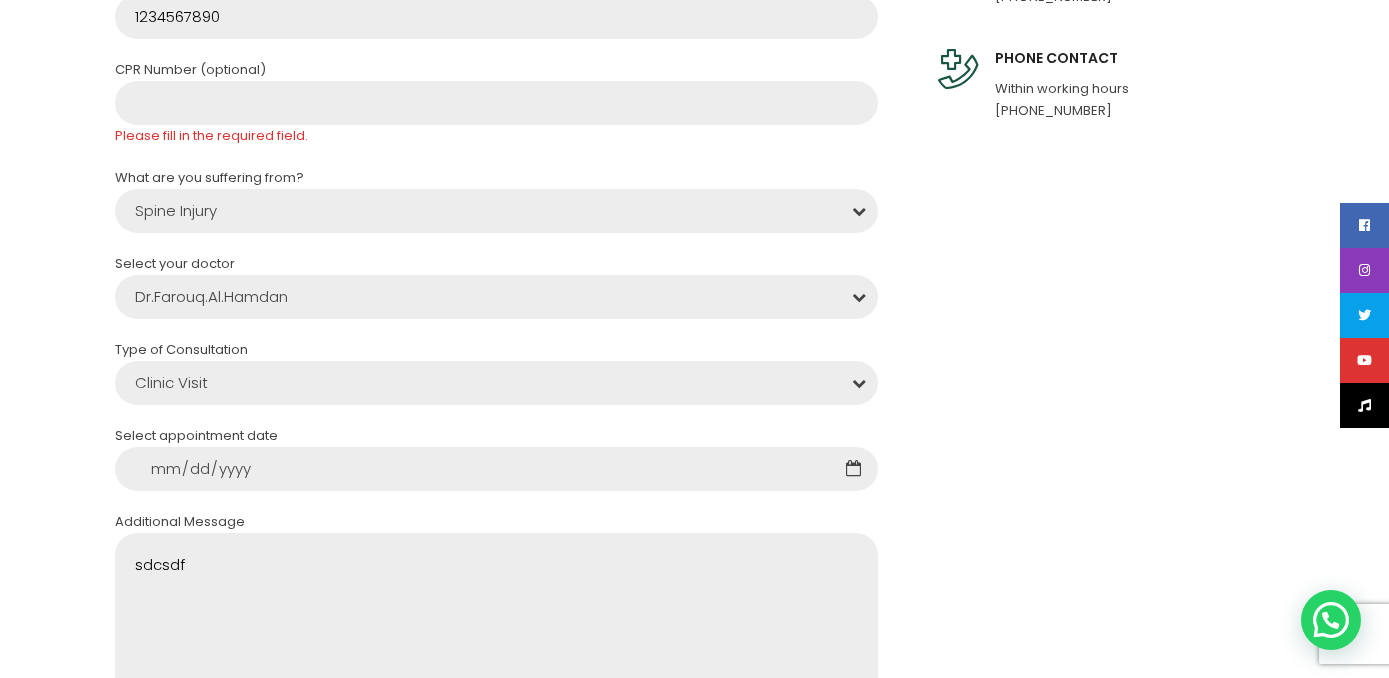 scroll, scrollTop: 801, scrollLeft: 0, axis: vertical 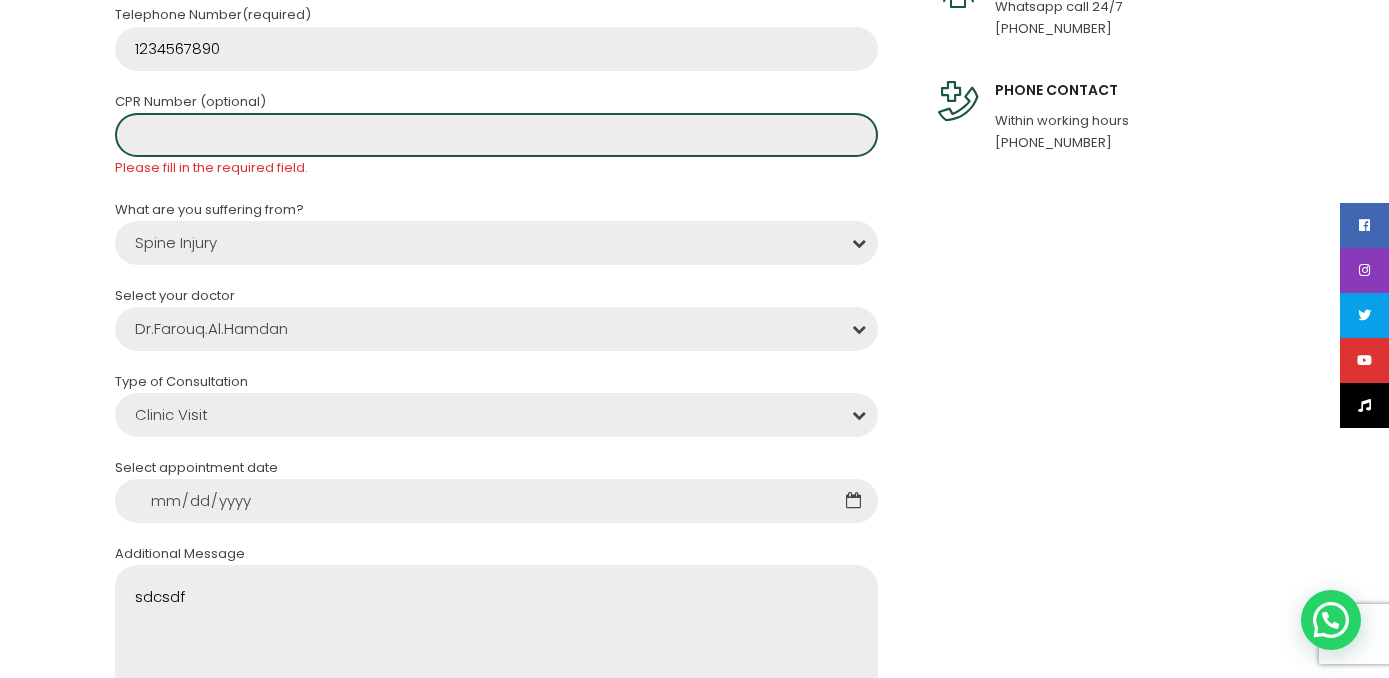 click at bounding box center (496, 135) 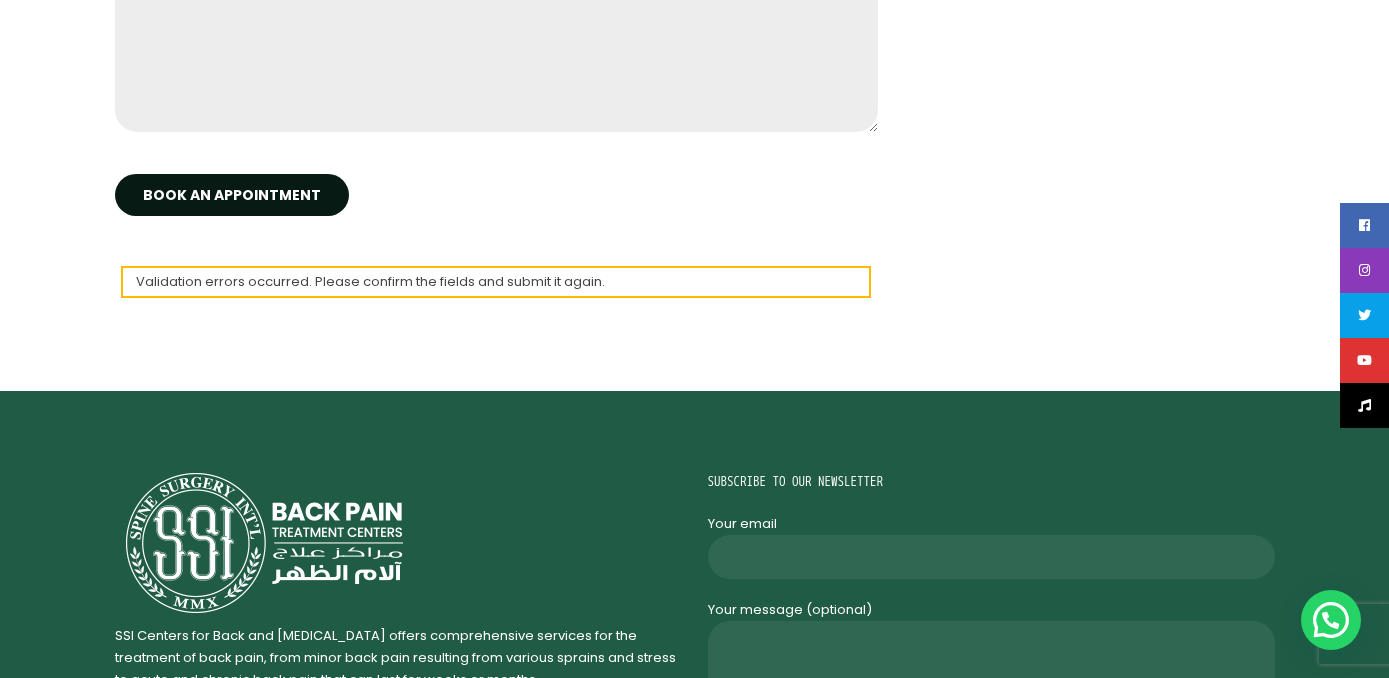 type on "dsf" 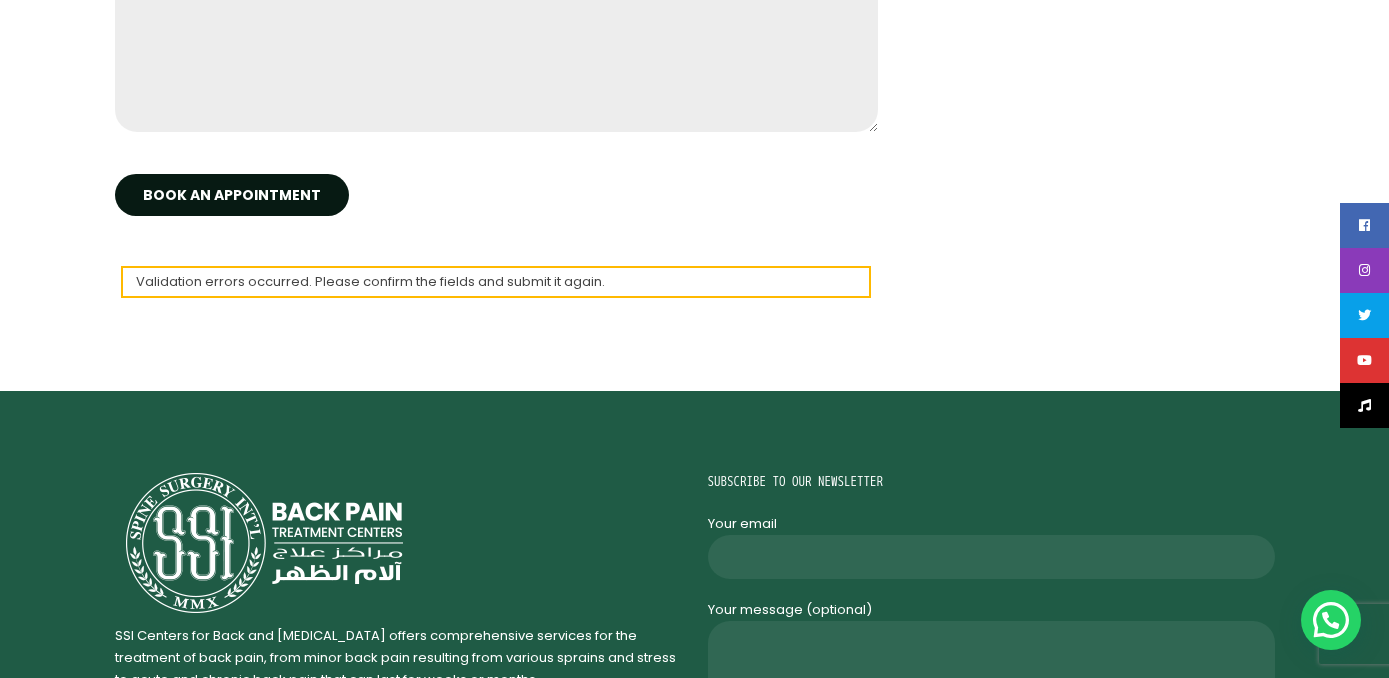 click on "BOOK AN APPOINTMENT" at bounding box center (232, 195) 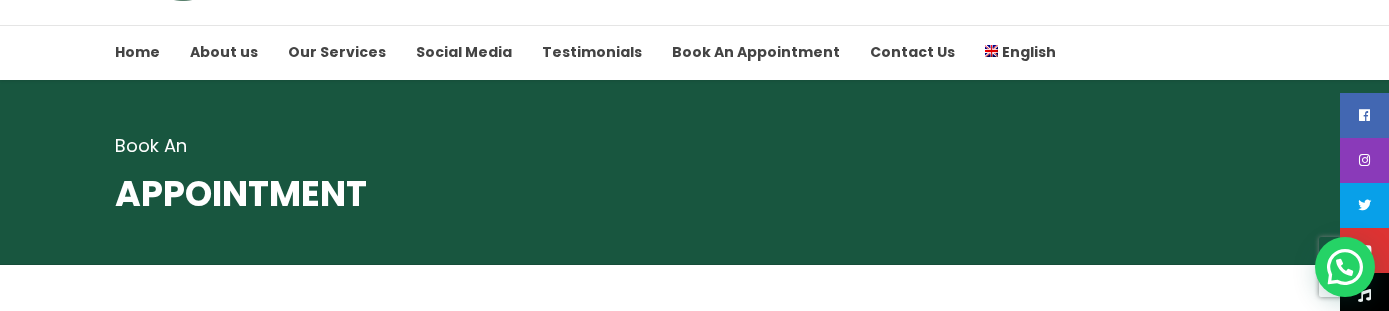 scroll, scrollTop: 0, scrollLeft: 0, axis: both 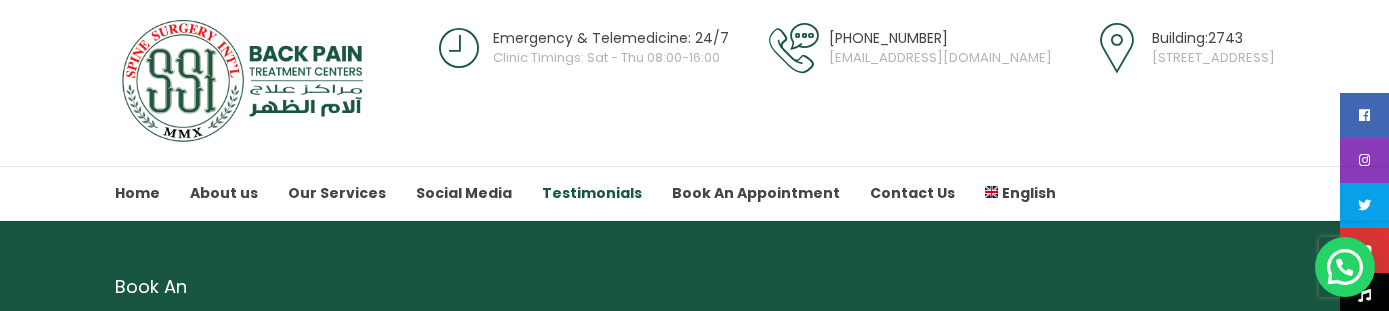 click on "Testimonials" at bounding box center (592, 193) 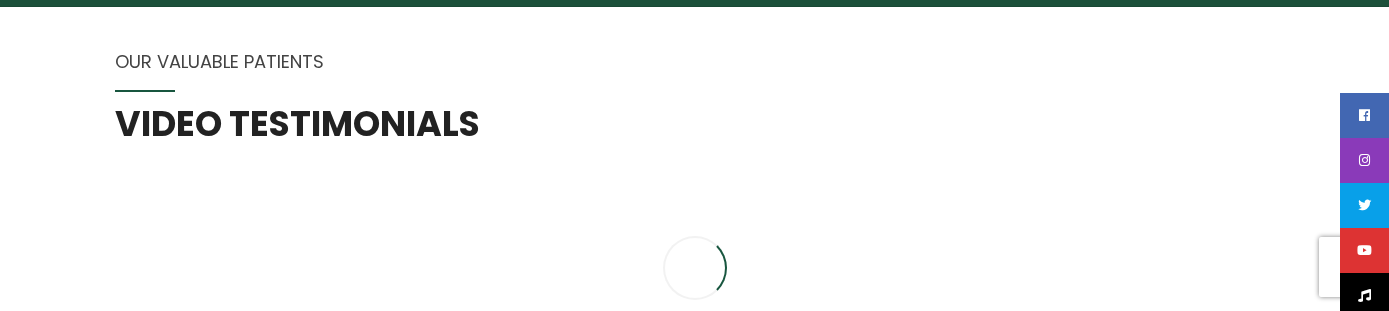 scroll, scrollTop: 0, scrollLeft: 0, axis: both 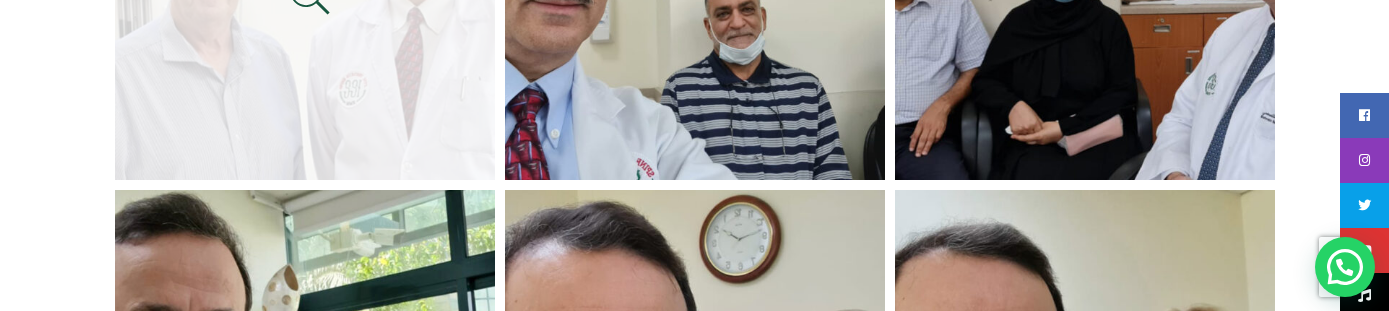click at bounding box center [310, -5] 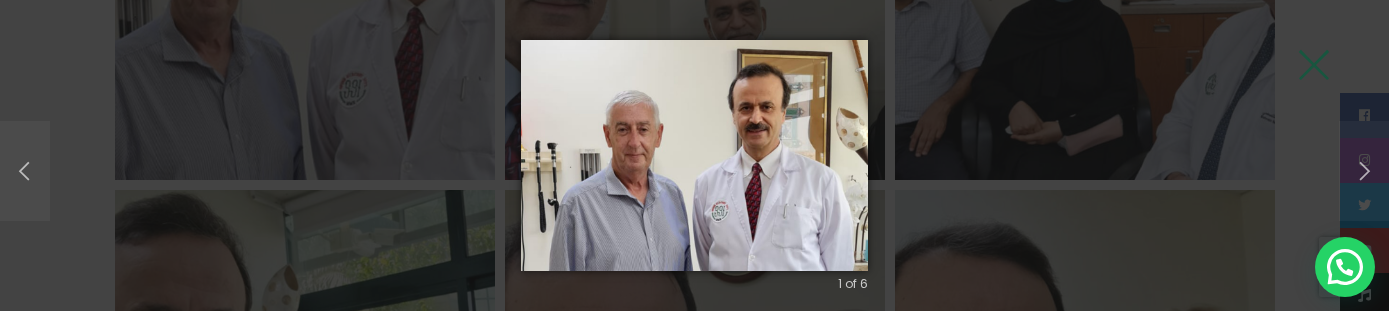 click at bounding box center (694, 155) 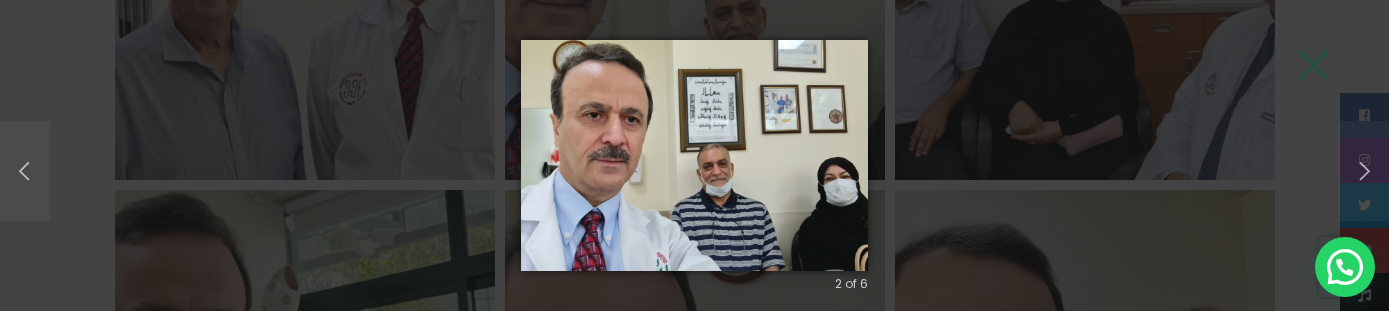 click at bounding box center (694, 155) 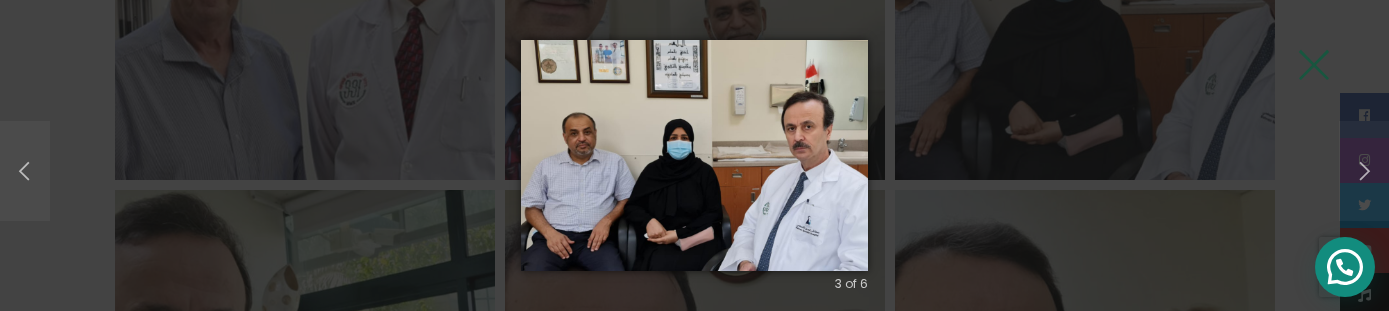 click at bounding box center [1345, 267] 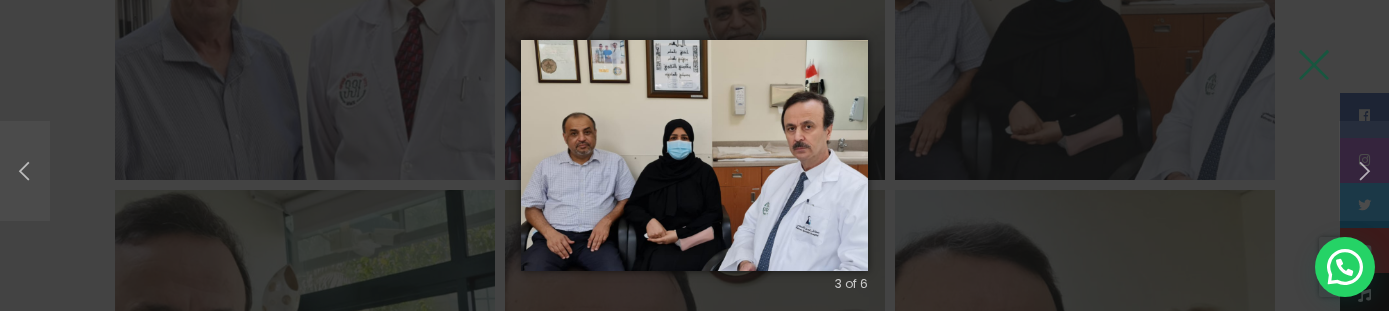 click on "3 of 6 Loading..." at bounding box center (694, 155) 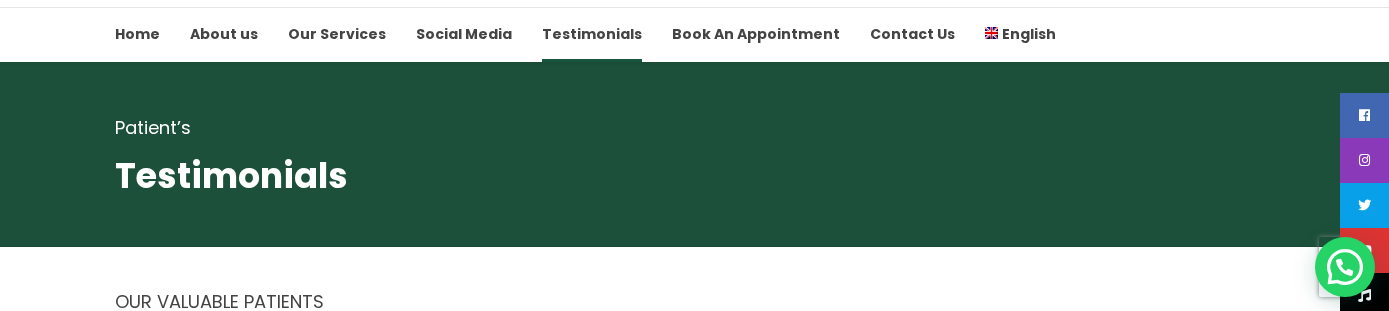 scroll, scrollTop: 0, scrollLeft: 0, axis: both 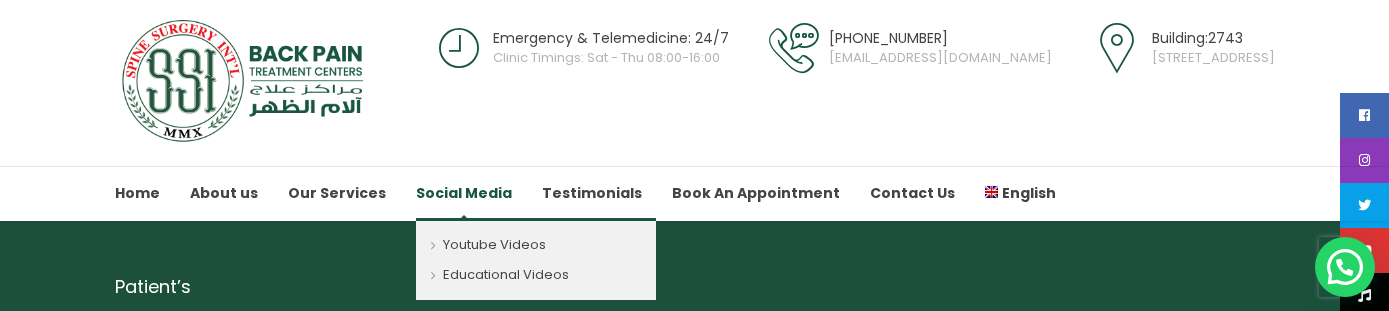 click on "Social Media" at bounding box center (464, 193) 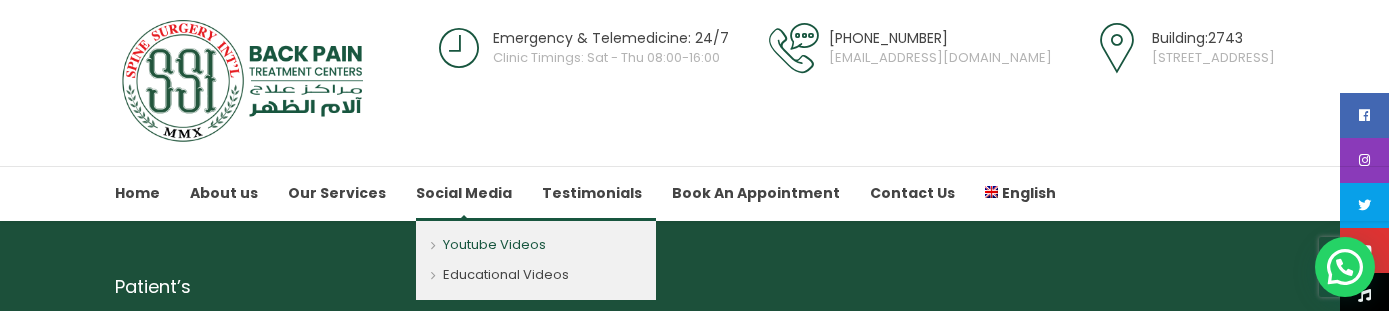 click on "Youtube Videos" at bounding box center [536, 239] 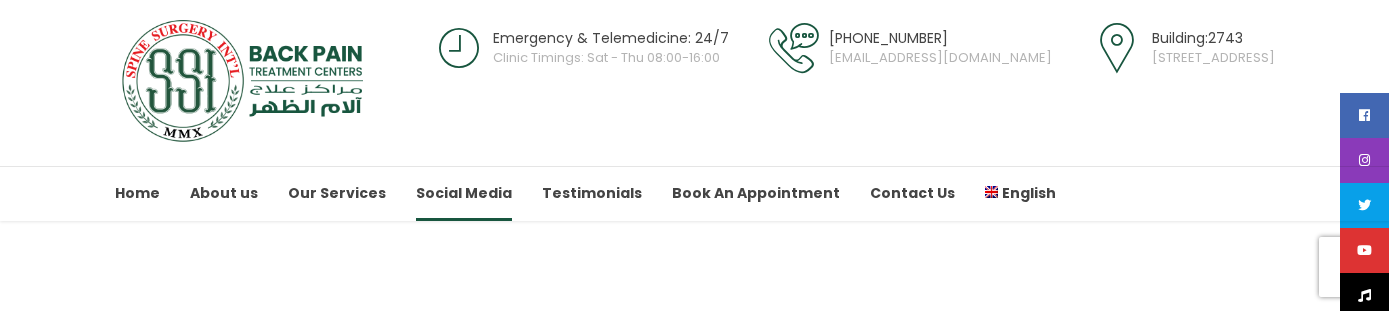 scroll, scrollTop: 417, scrollLeft: 0, axis: vertical 